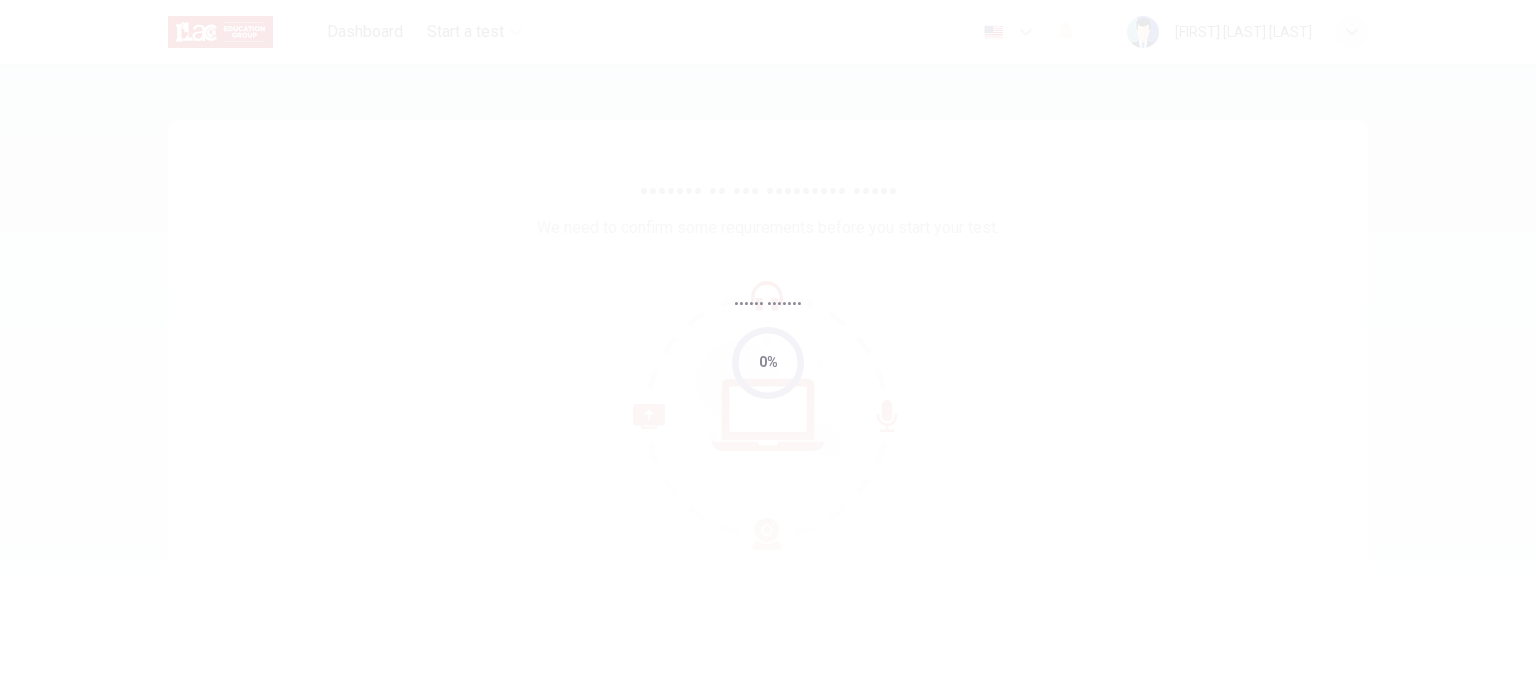 scroll, scrollTop: 0, scrollLeft: 0, axis: both 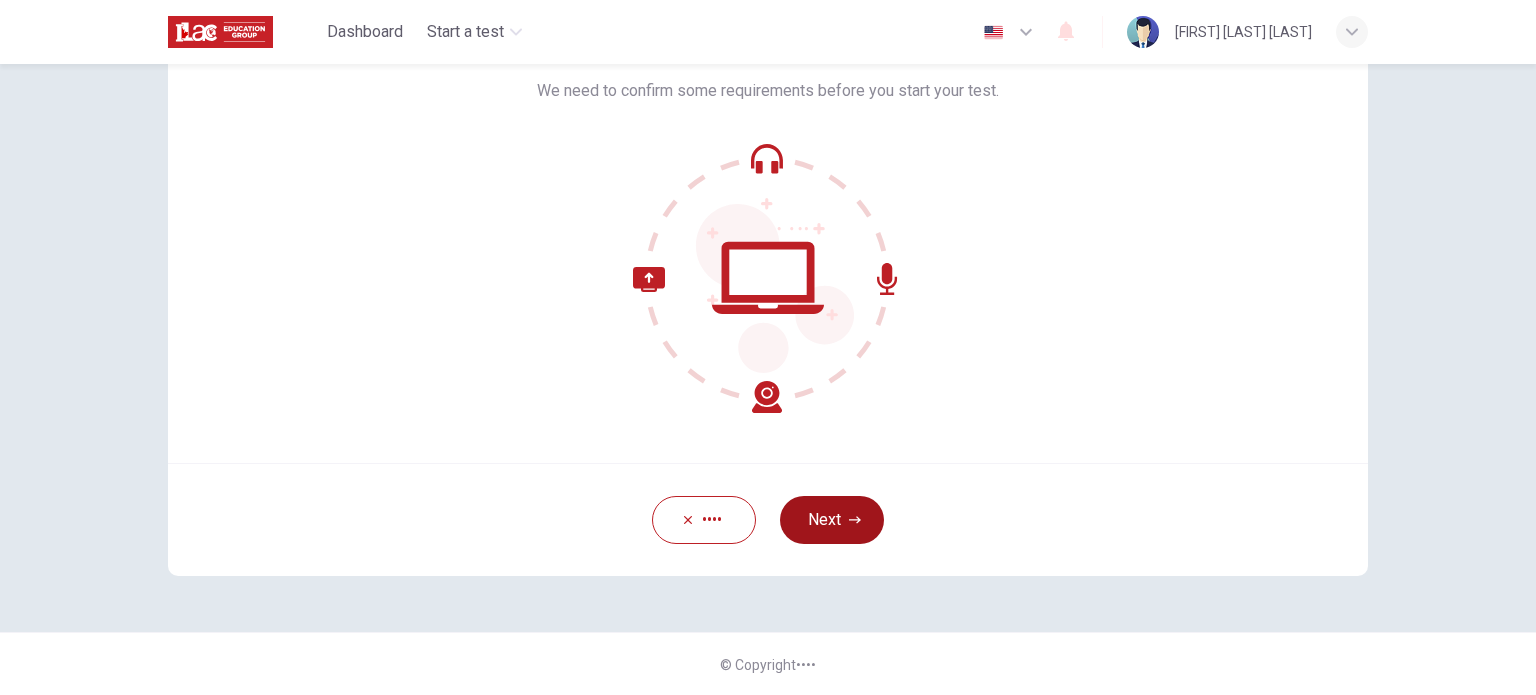 click on "Next" at bounding box center (832, 520) 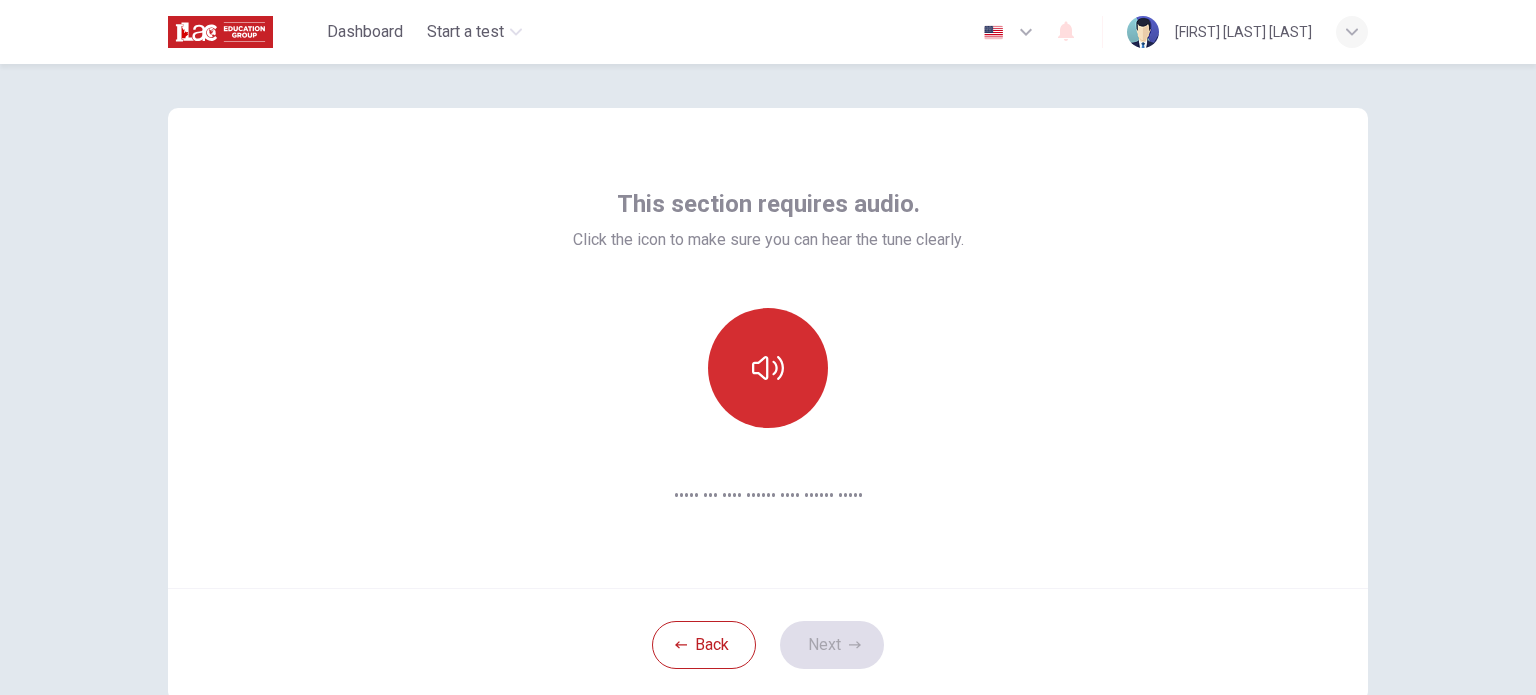 scroll, scrollTop: 0, scrollLeft: 0, axis: both 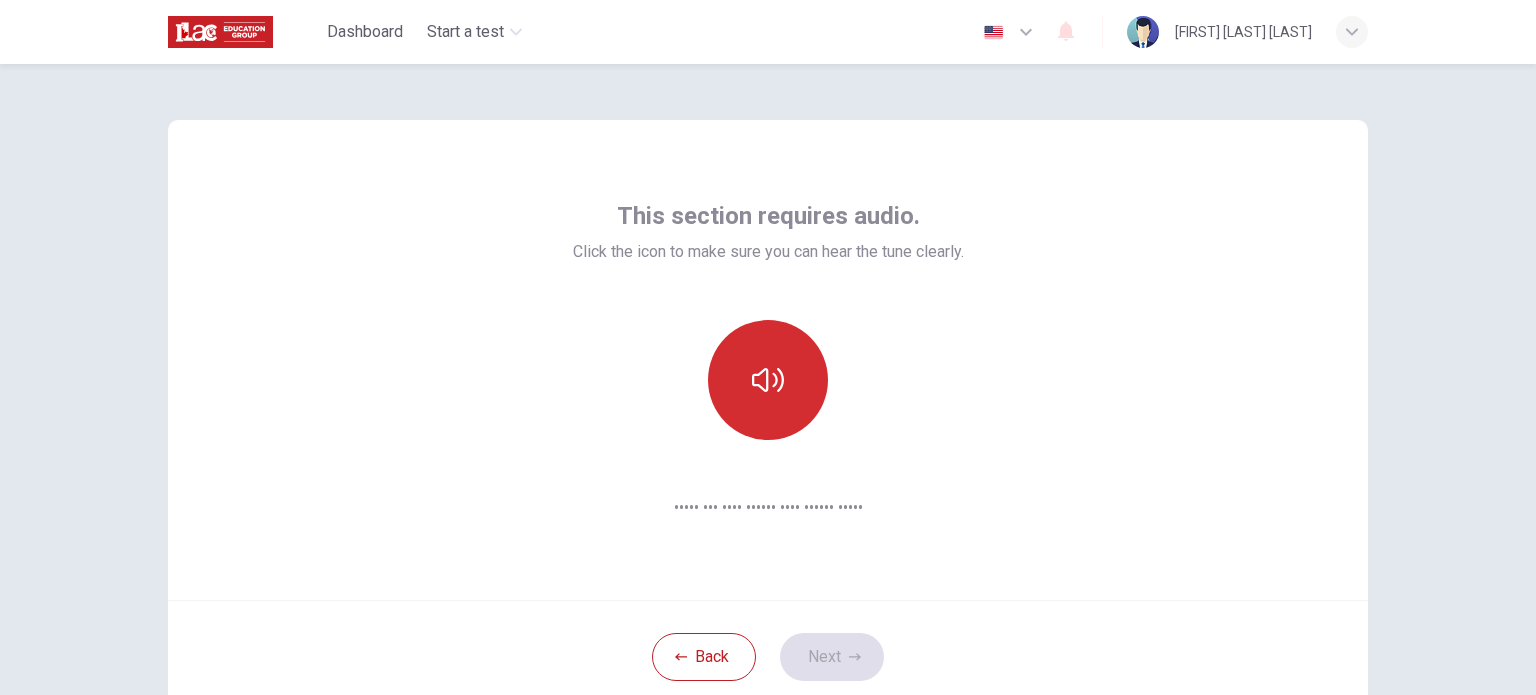 click at bounding box center (768, 380) 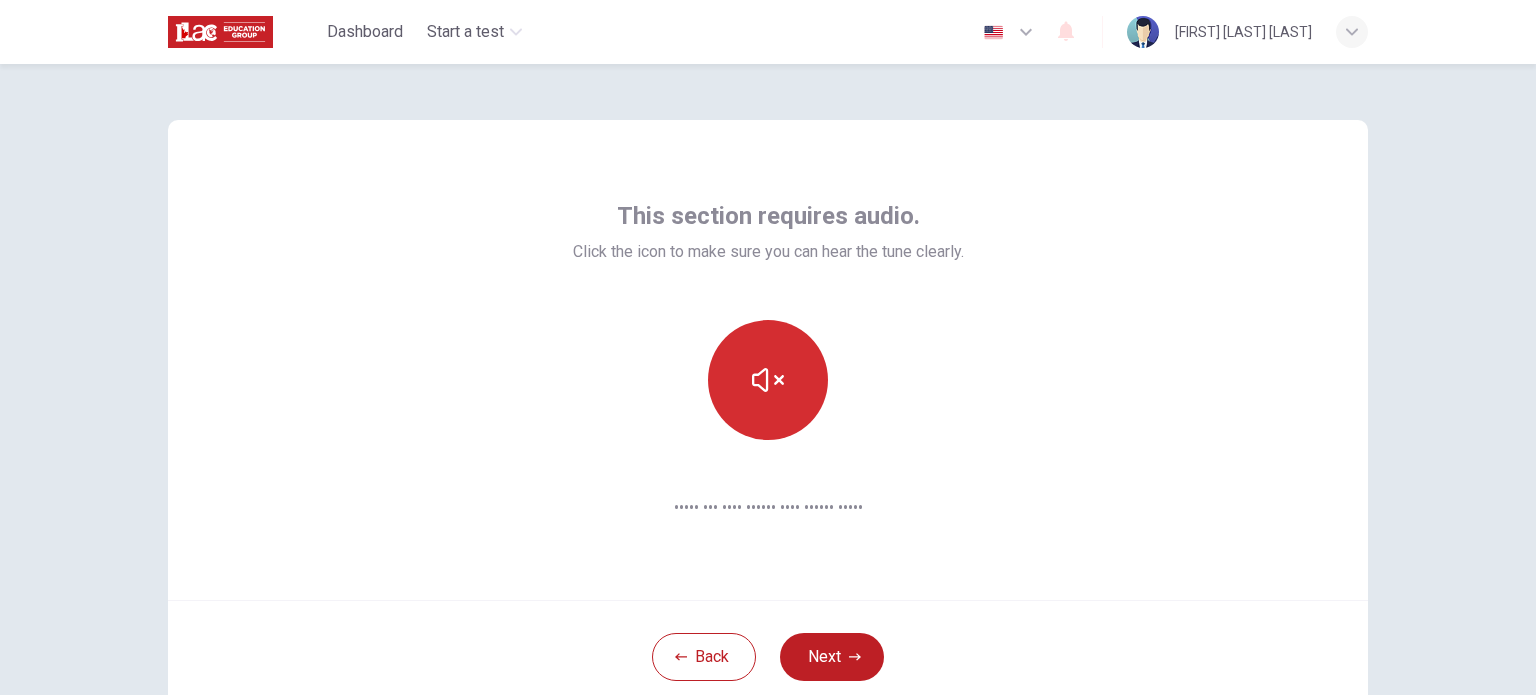 click at bounding box center [768, 380] 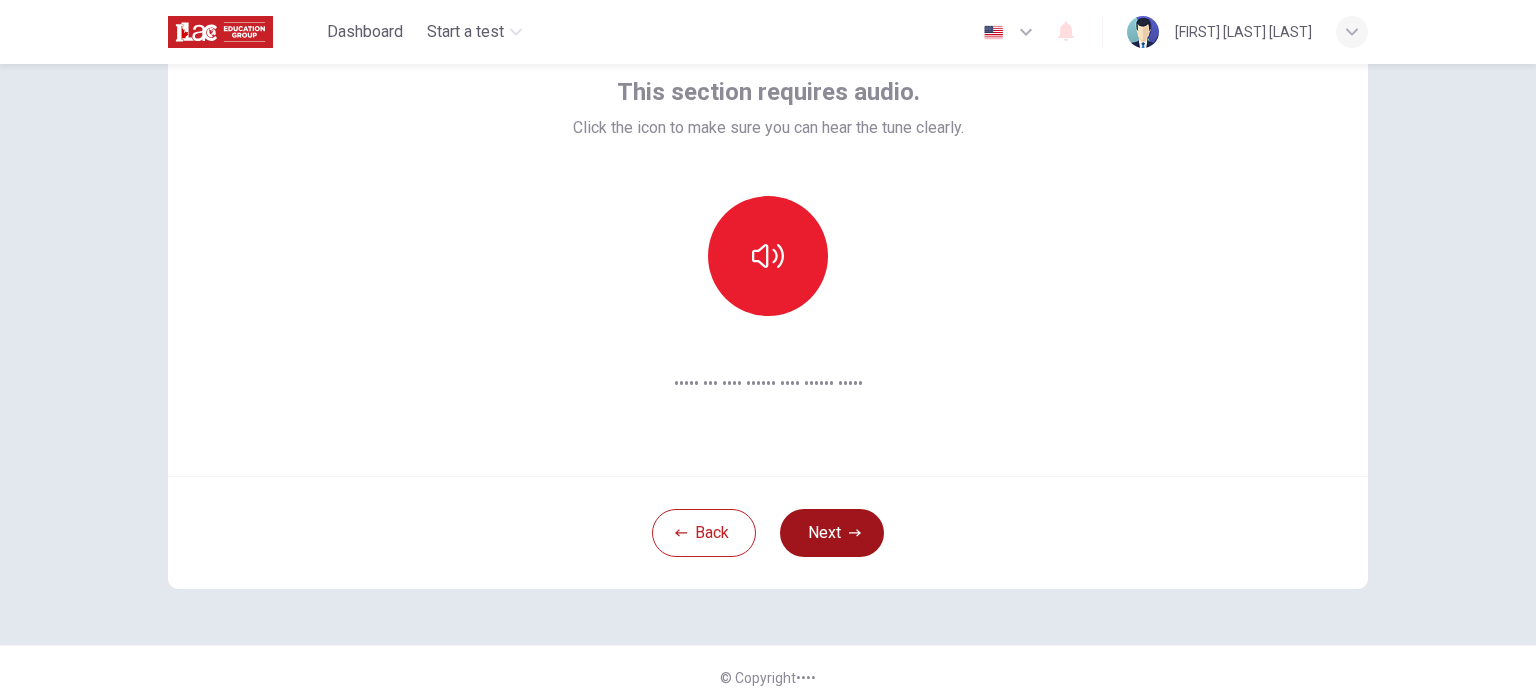 scroll, scrollTop: 137, scrollLeft: 0, axis: vertical 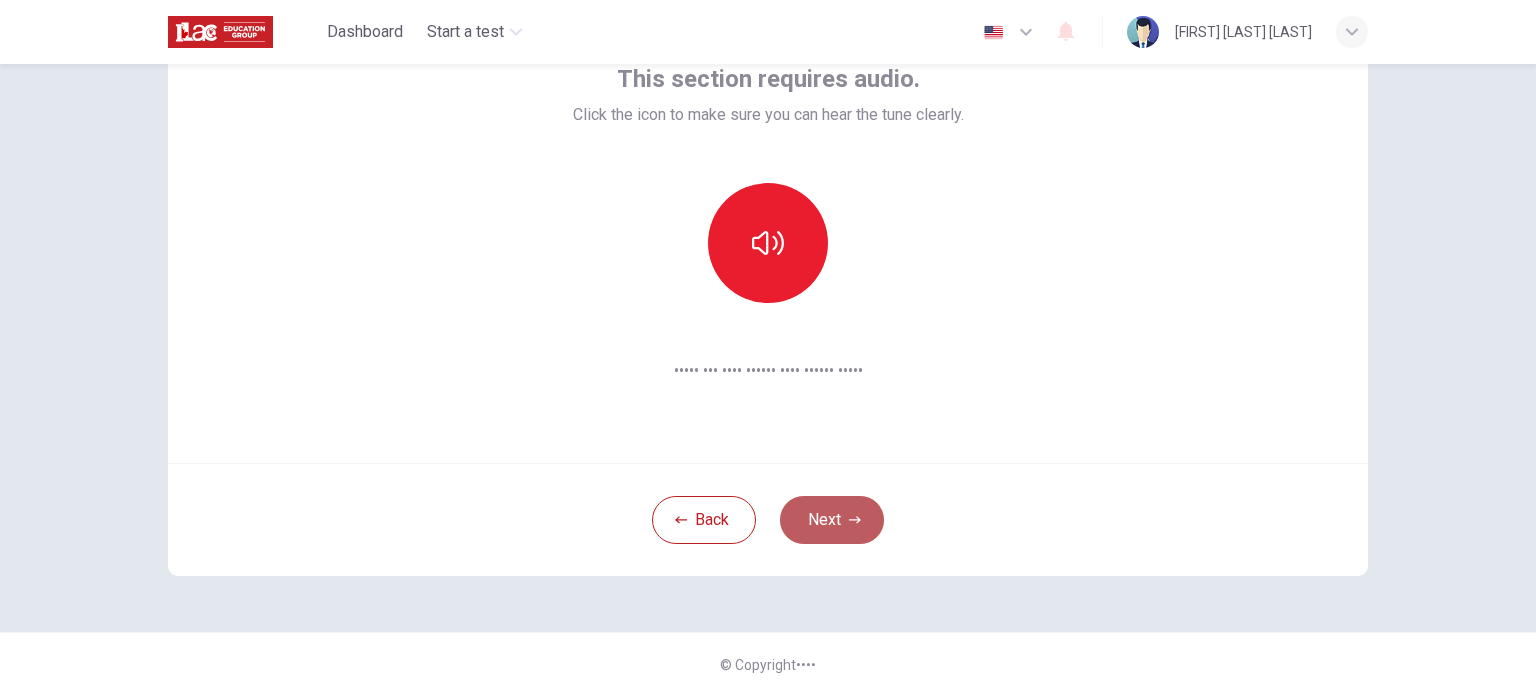 click on "Next" at bounding box center [832, 520] 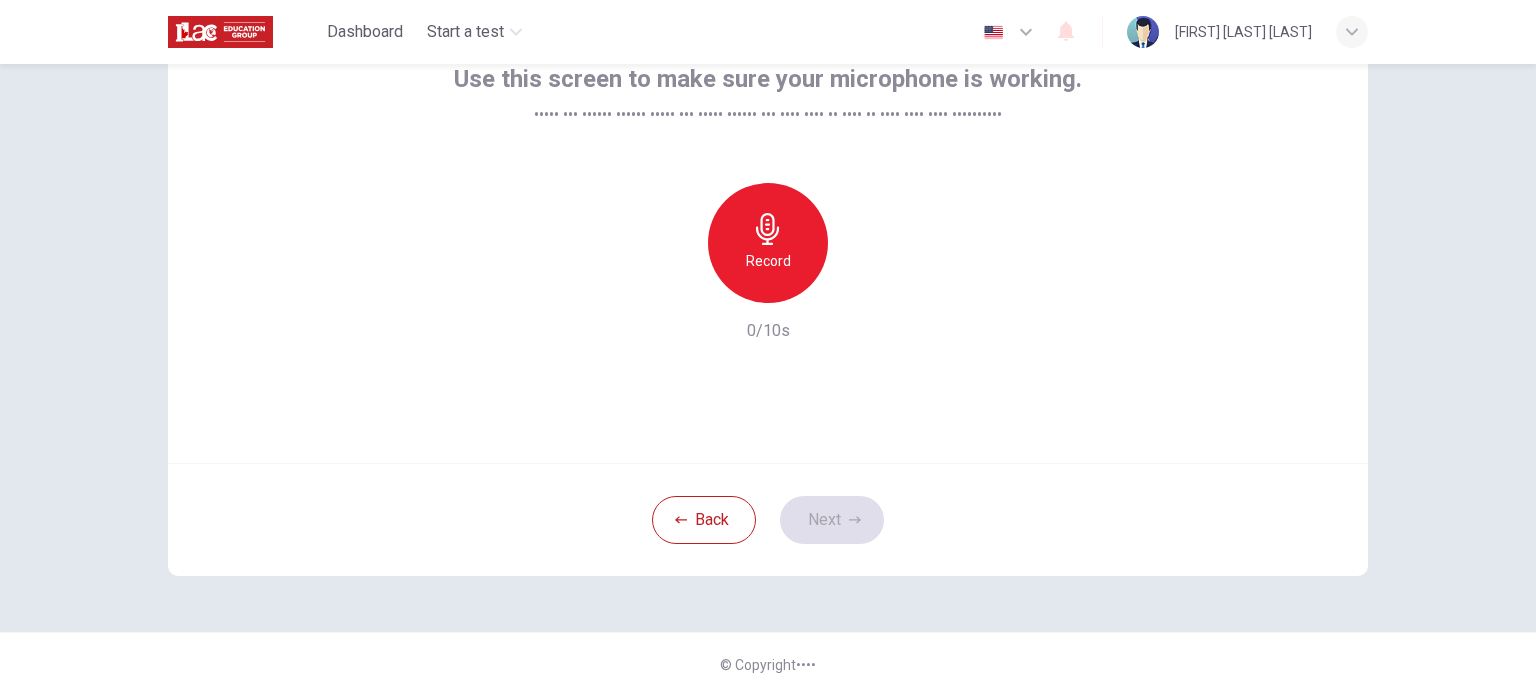 click on "Record" at bounding box center (768, 243) 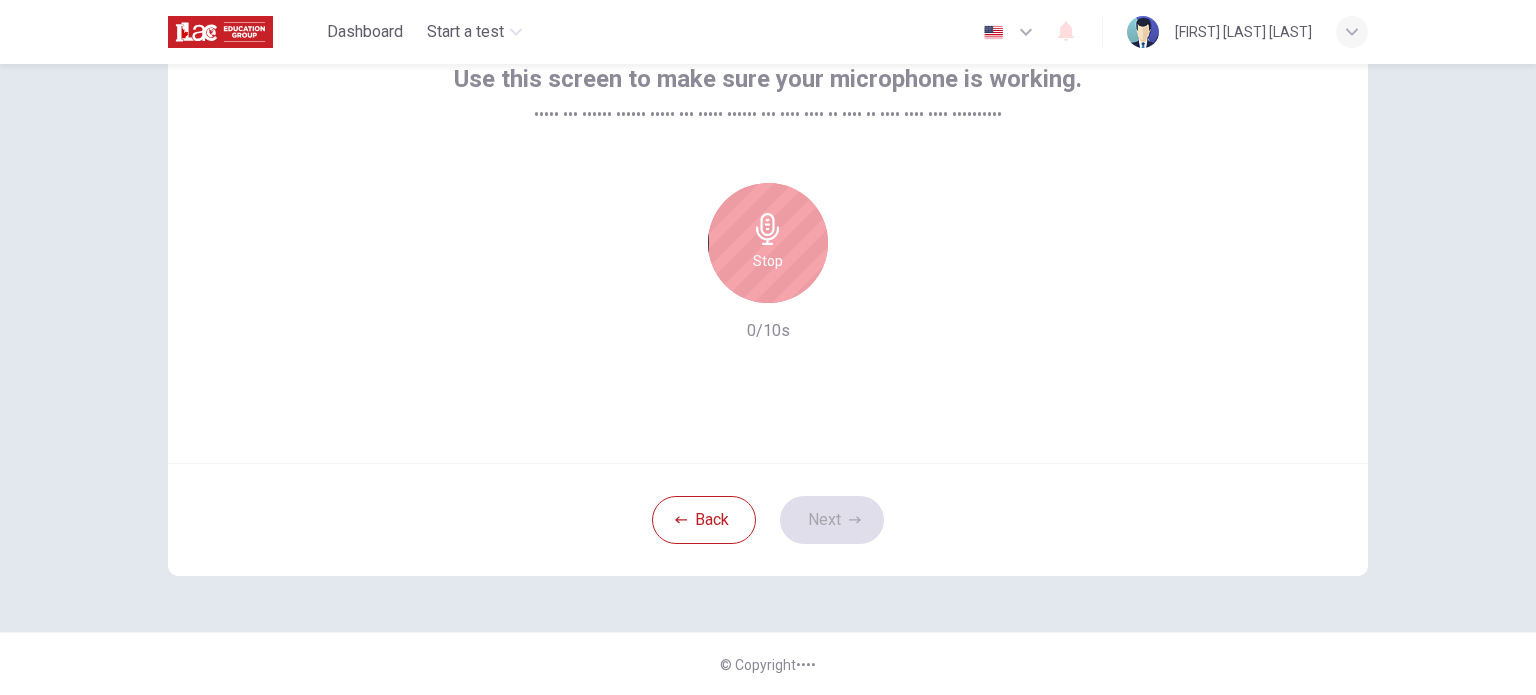 click on "Stop" at bounding box center (768, 243) 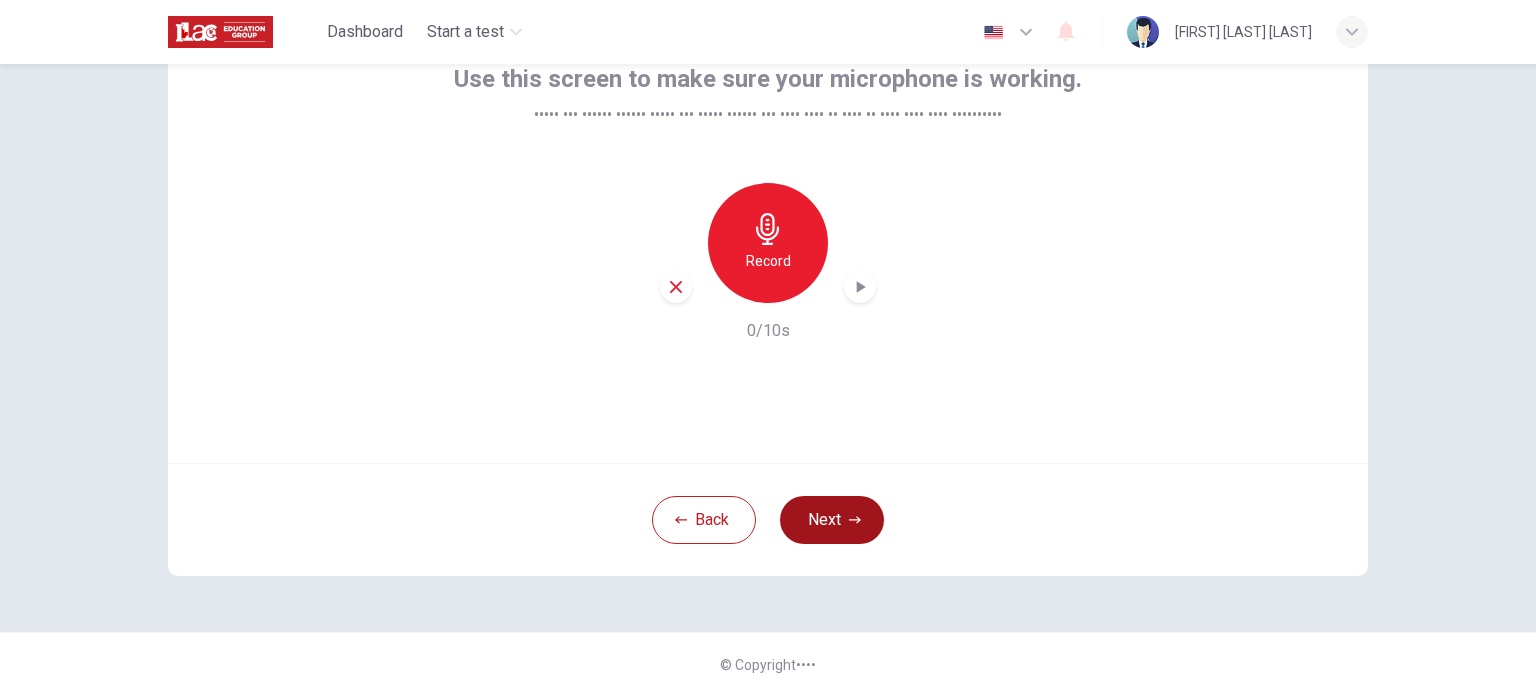 click on "Next" at bounding box center [832, 520] 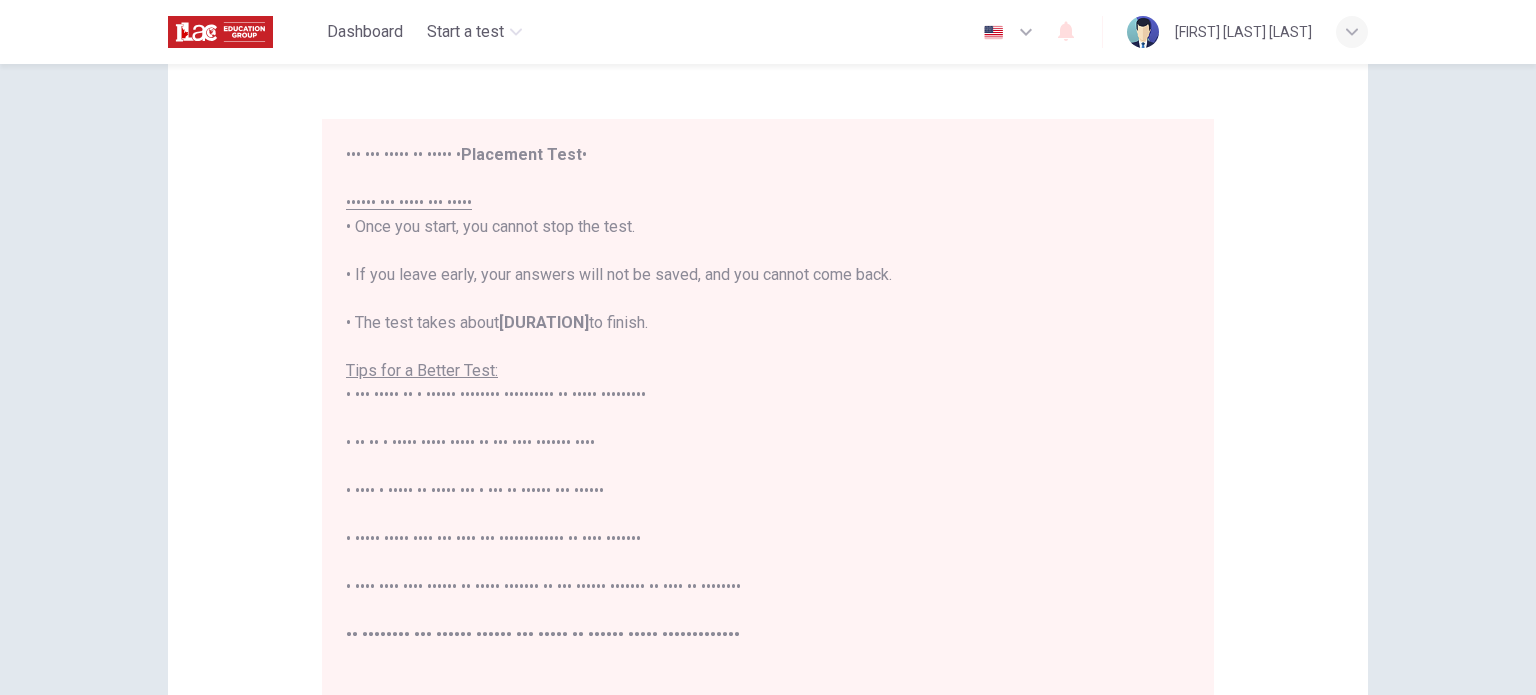 scroll, scrollTop: 23, scrollLeft: 0, axis: vertical 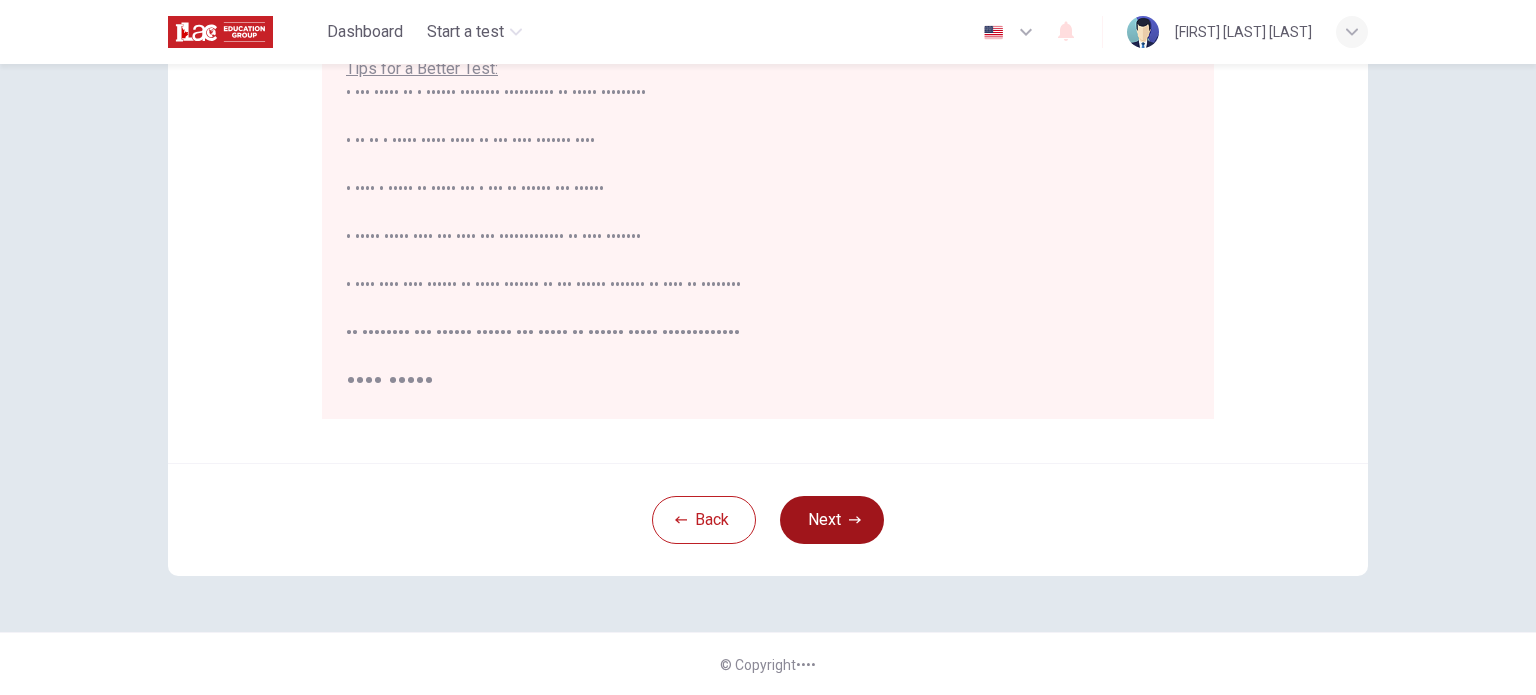 click on "Next" at bounding box center [832, 520] 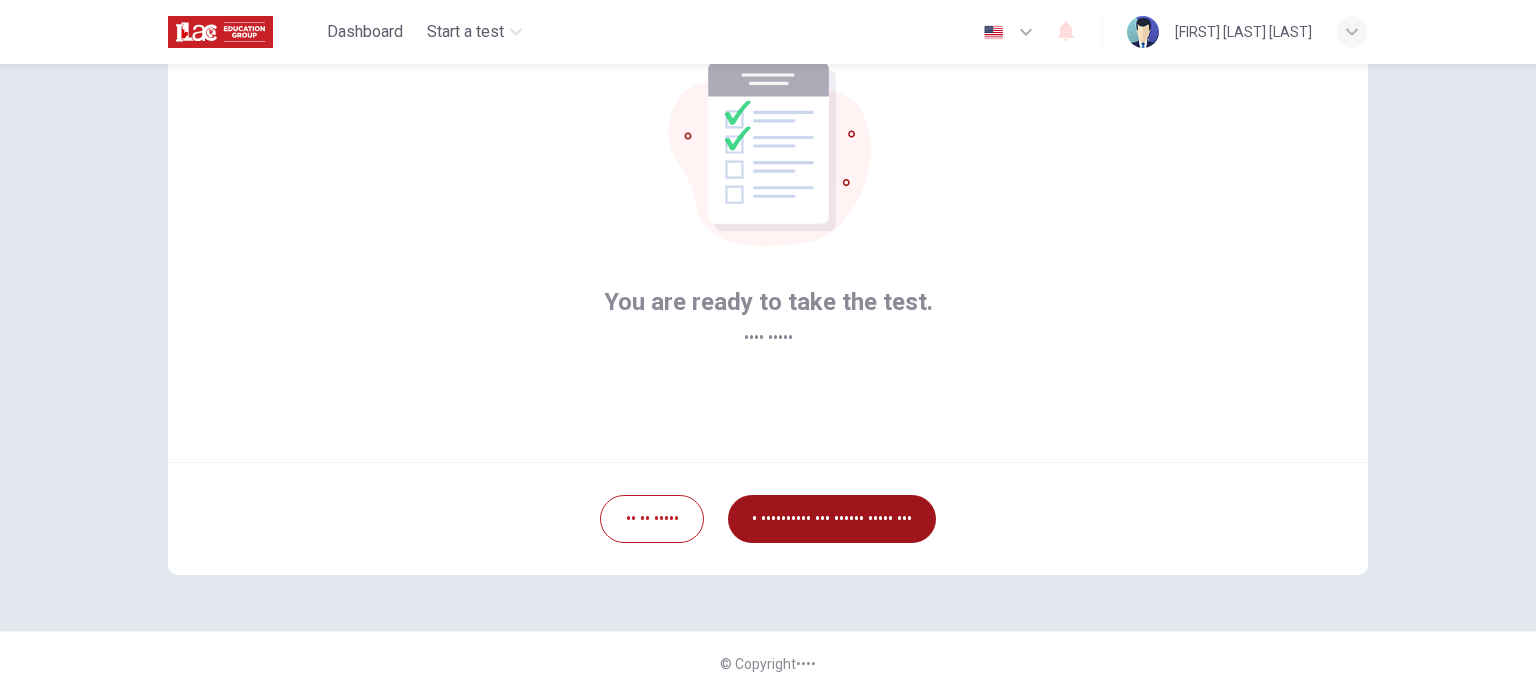 scroll, scrollTop: 137, scrollLeft: 0, axis: vertical 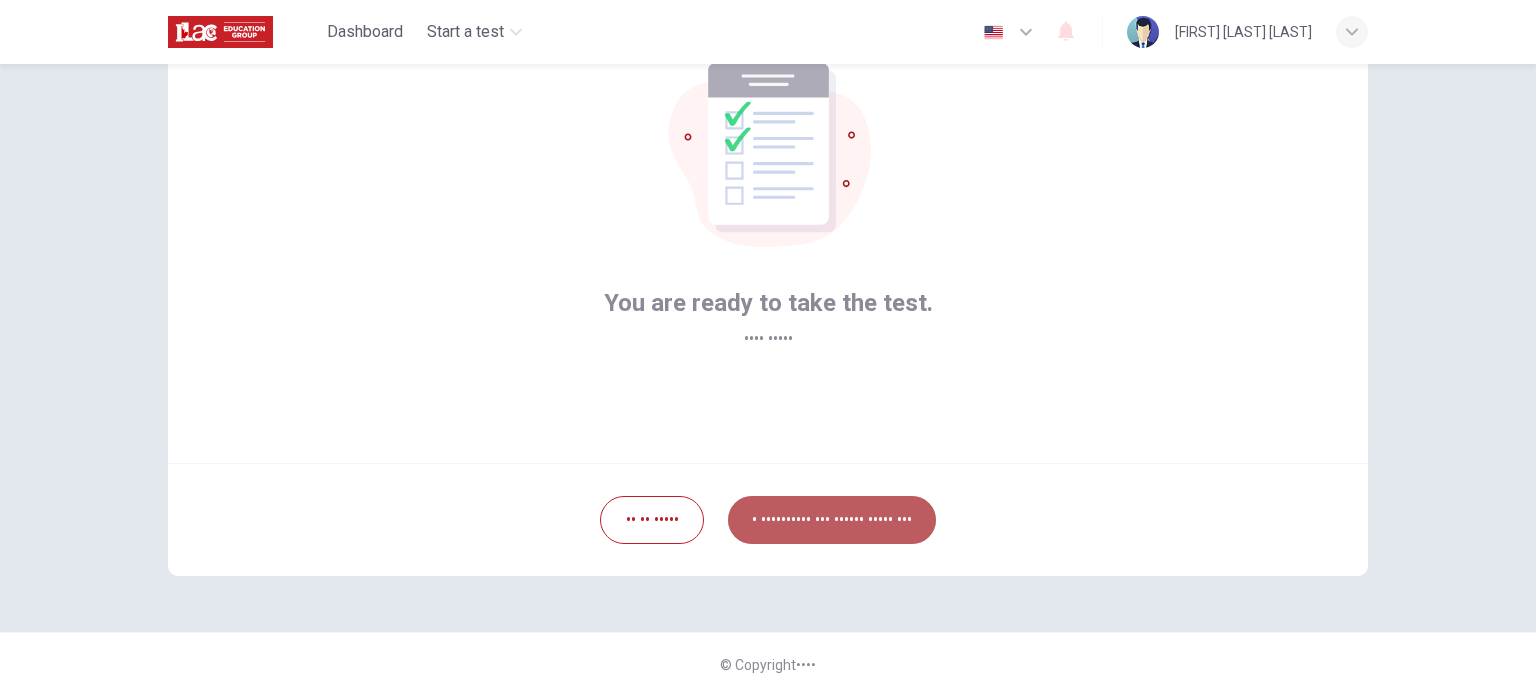 click on "• •••••••••• ••• •••••• ••••• •••" at bounding box center (832, 520) 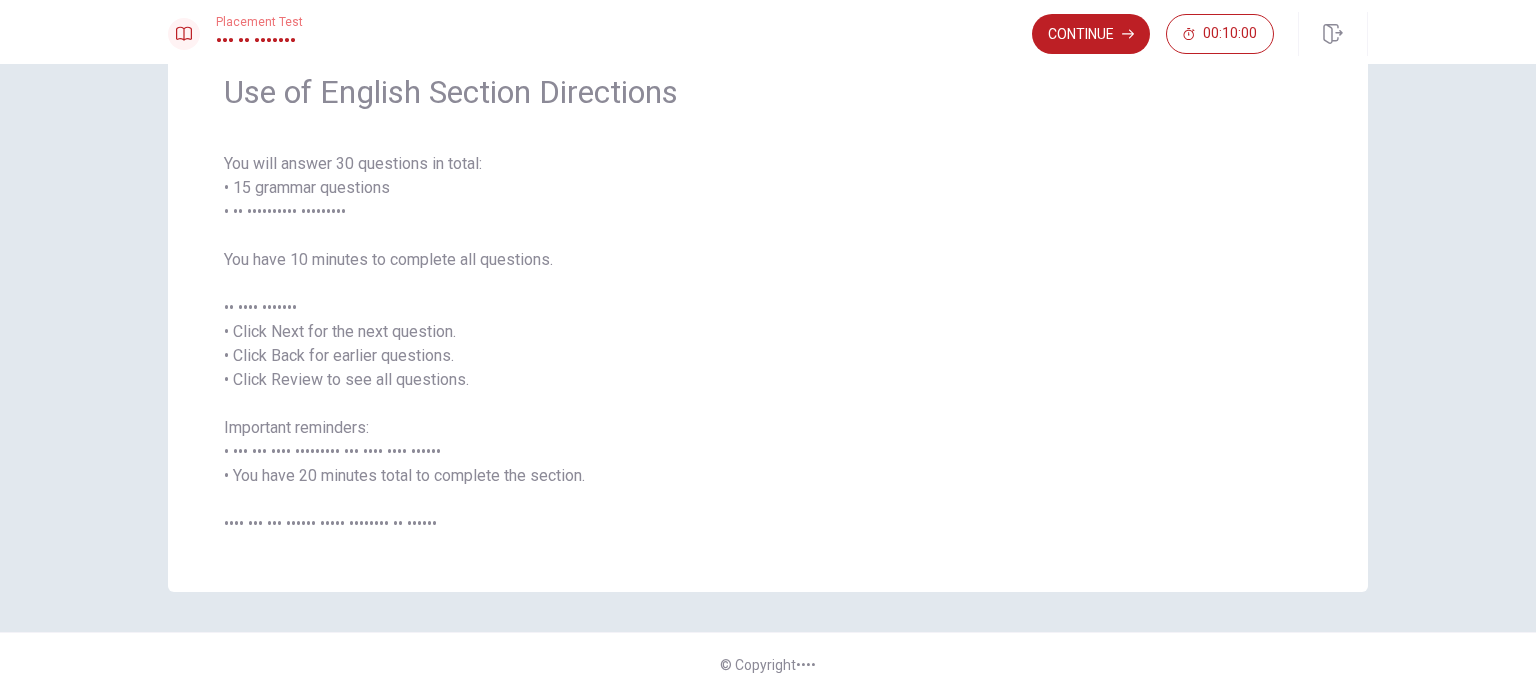 scroll, scrollTop: 88, scrollLeft: 0, axis: vertical 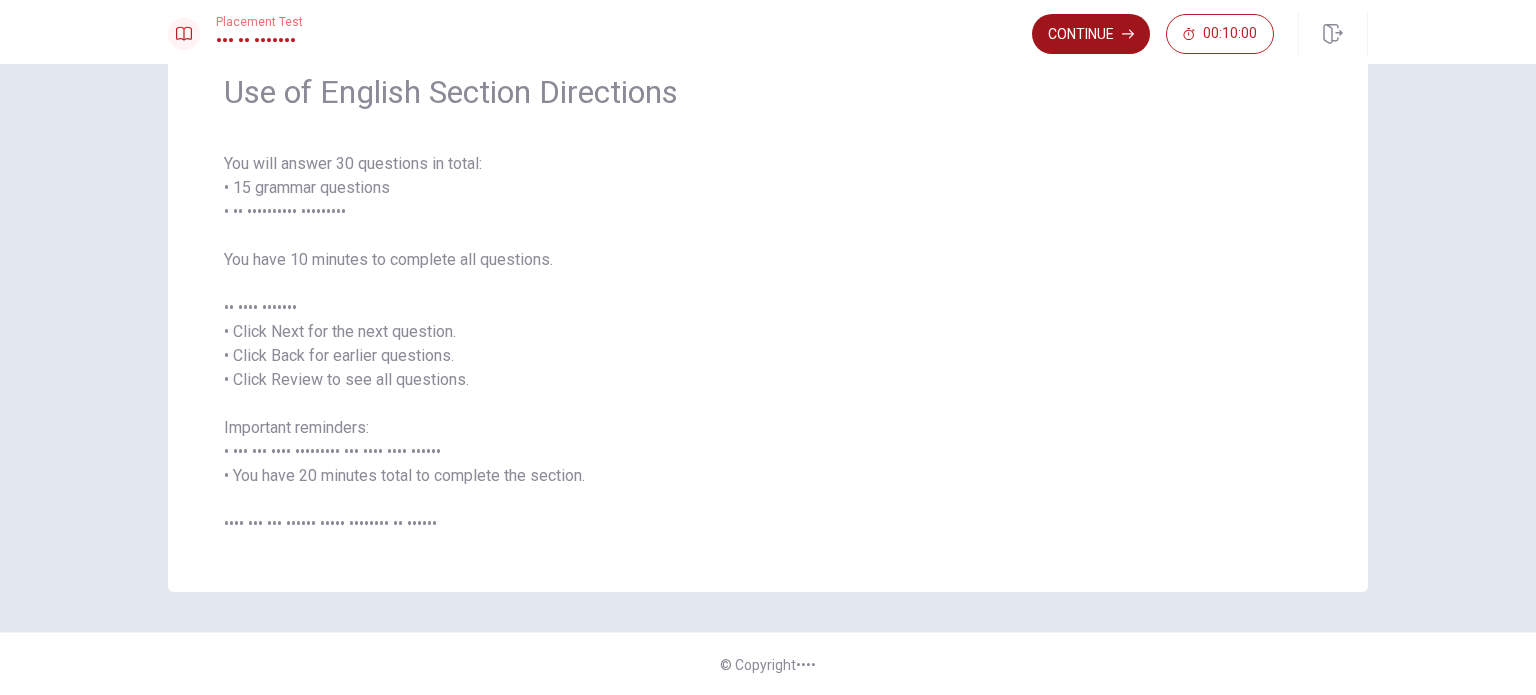 click on "Continue" at bounding box center [1091, 34] 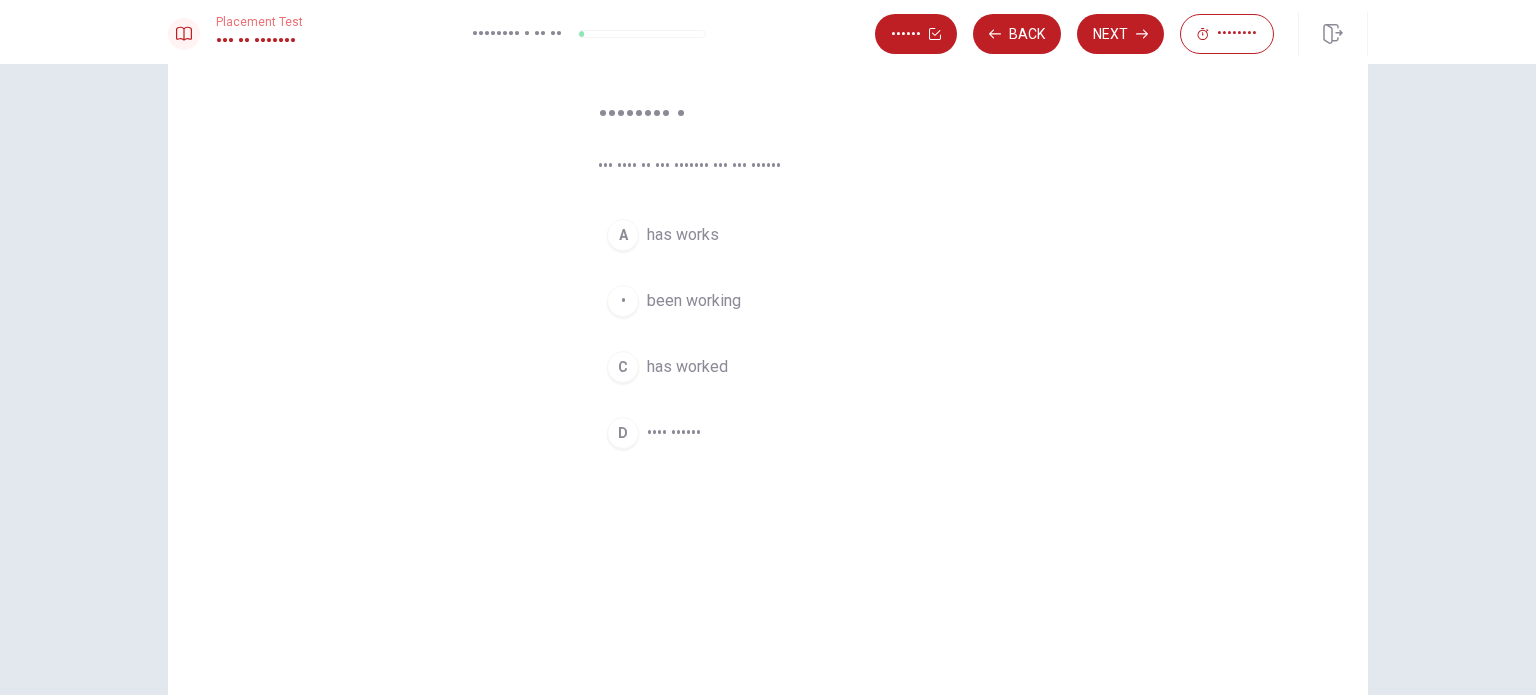 click on "been working" at bounding box center (683, 235) 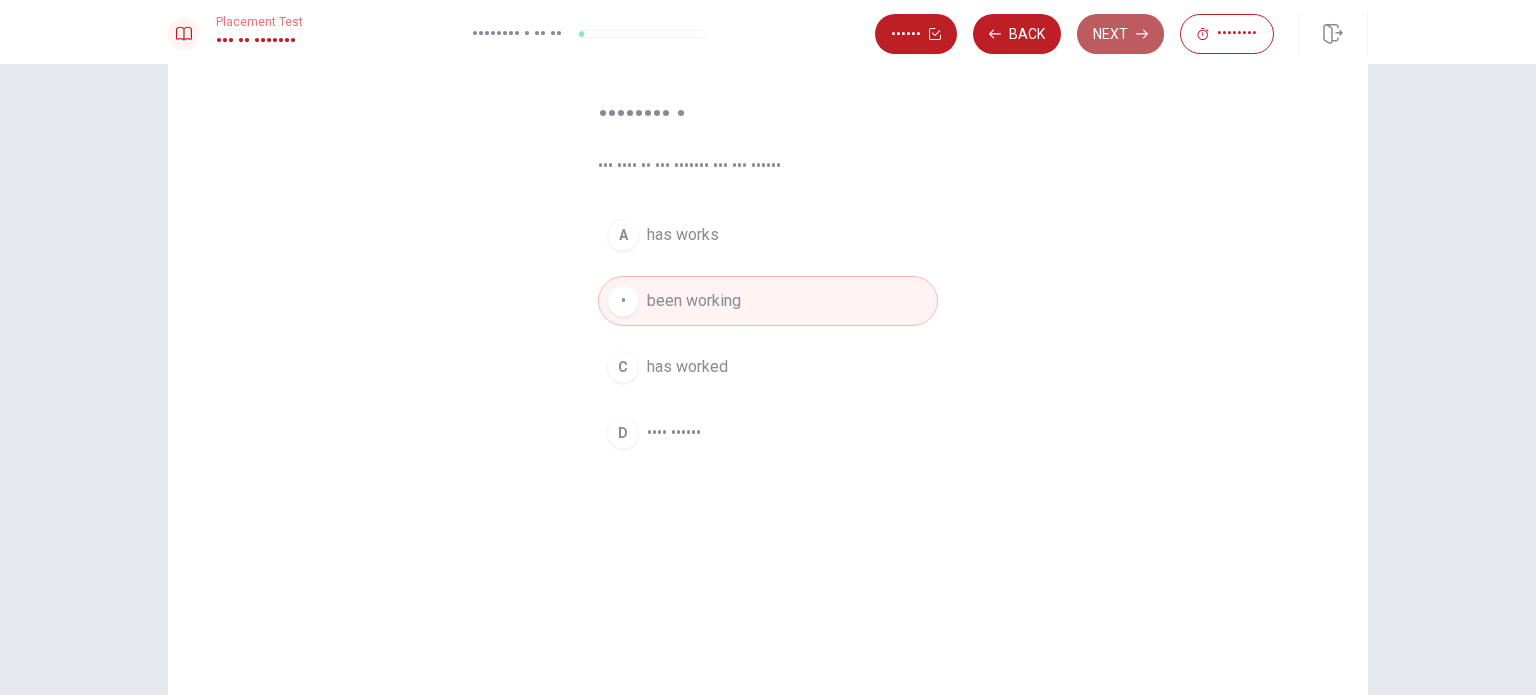 click on "Next" at bounding box center [1120, 34] 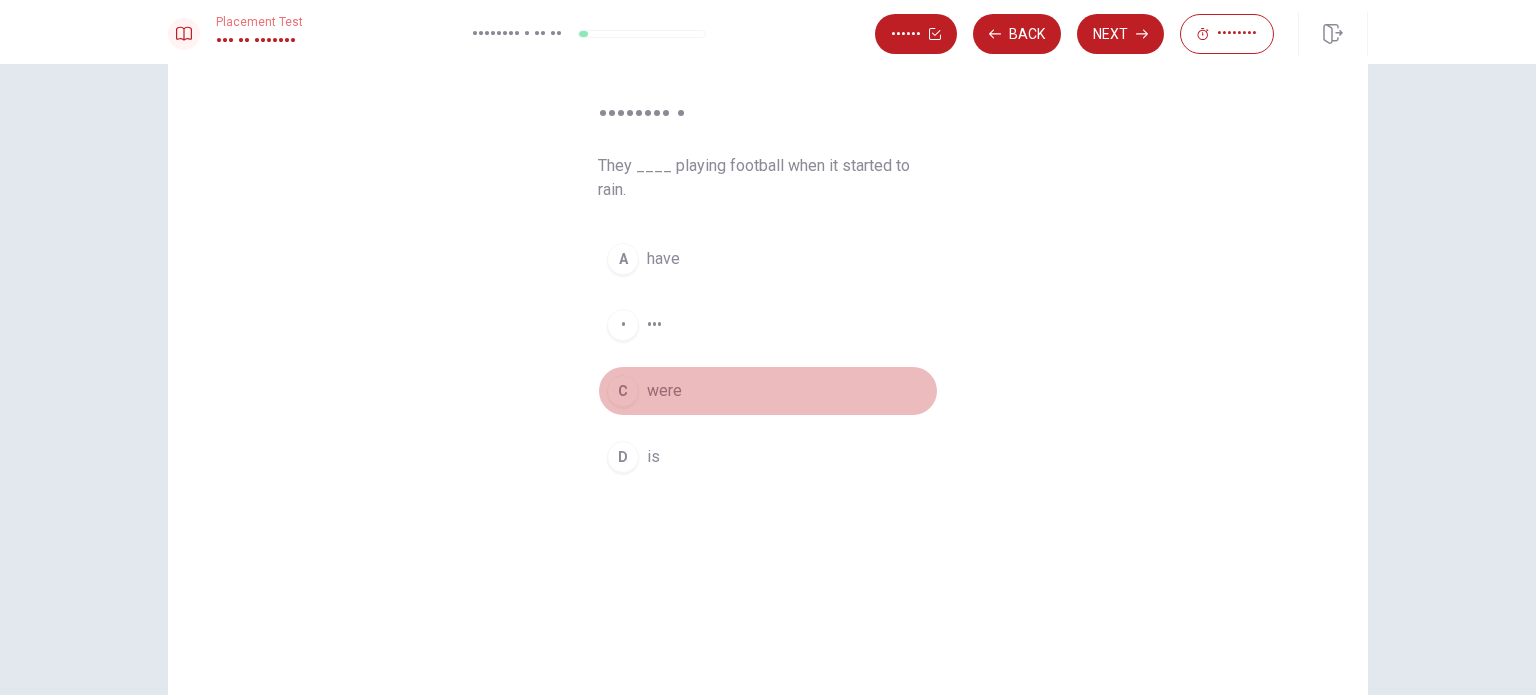 click on "• ••••" at bounding box center [768, 391] 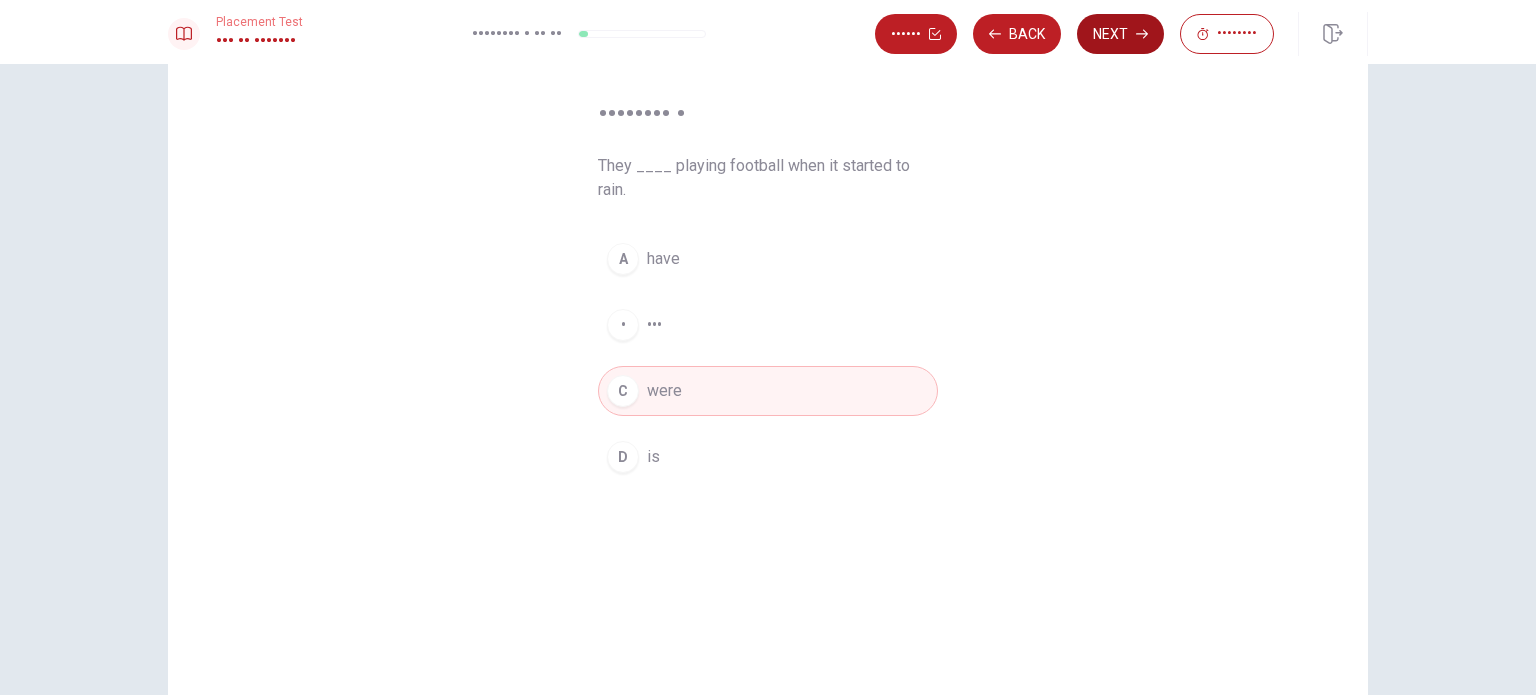 click on "Next" at bounding box center (1120, 34) 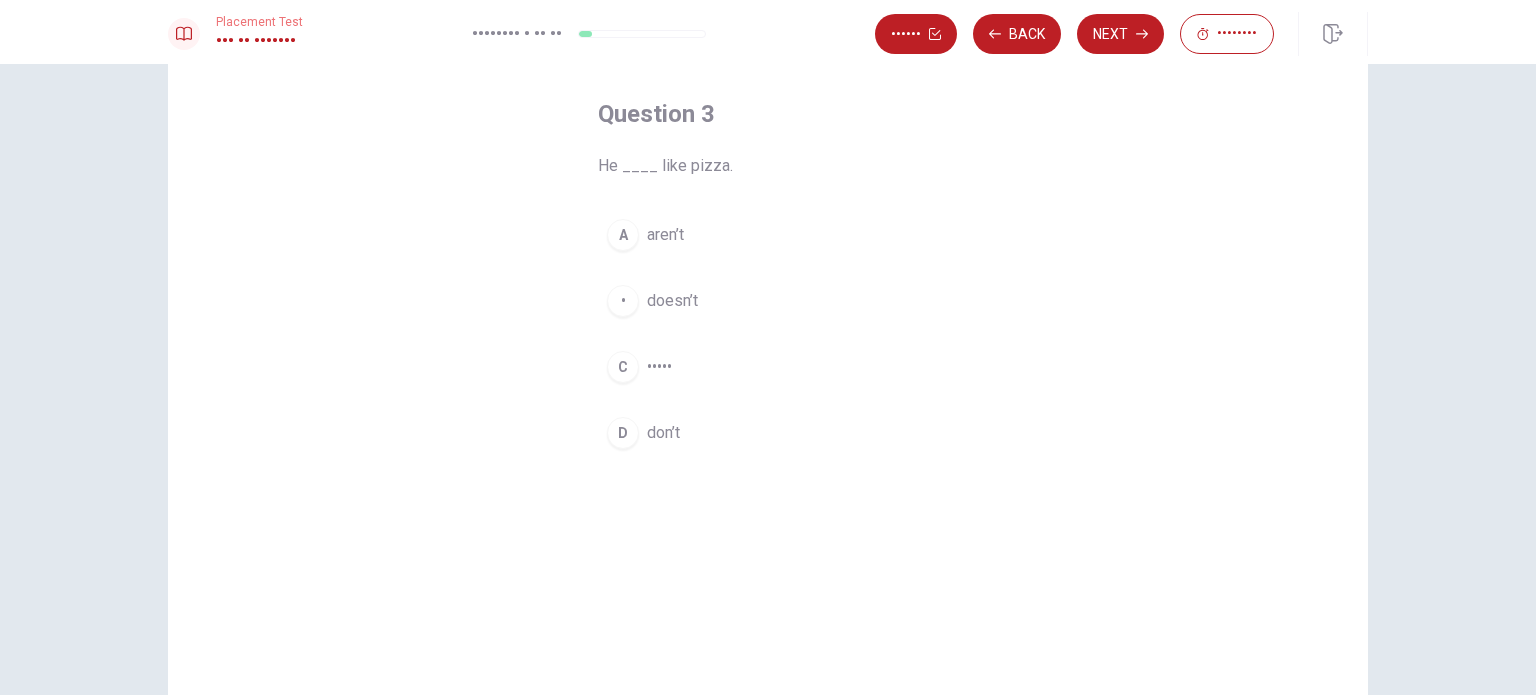 click on "doesn’t" at bounding box center [665, 235] 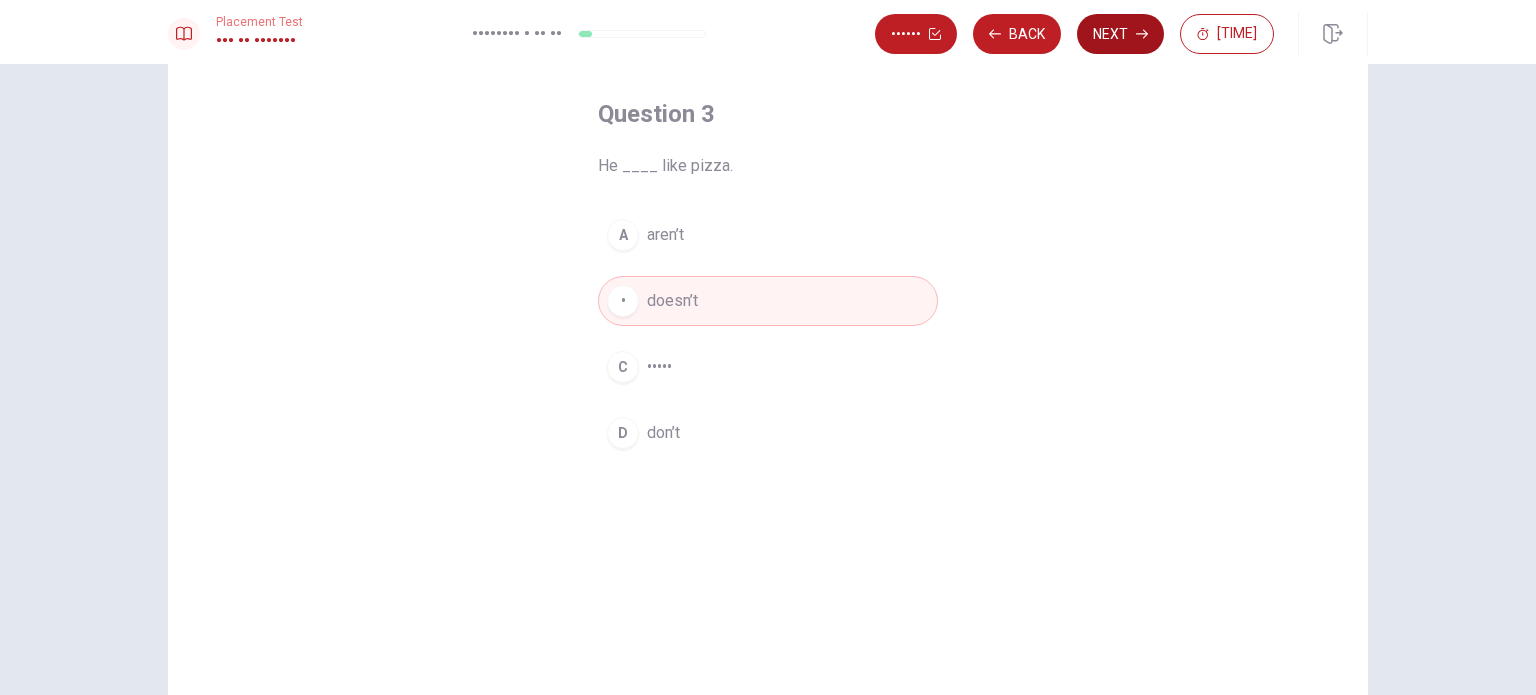 click on "Next" at bounding box center [1120, 34] 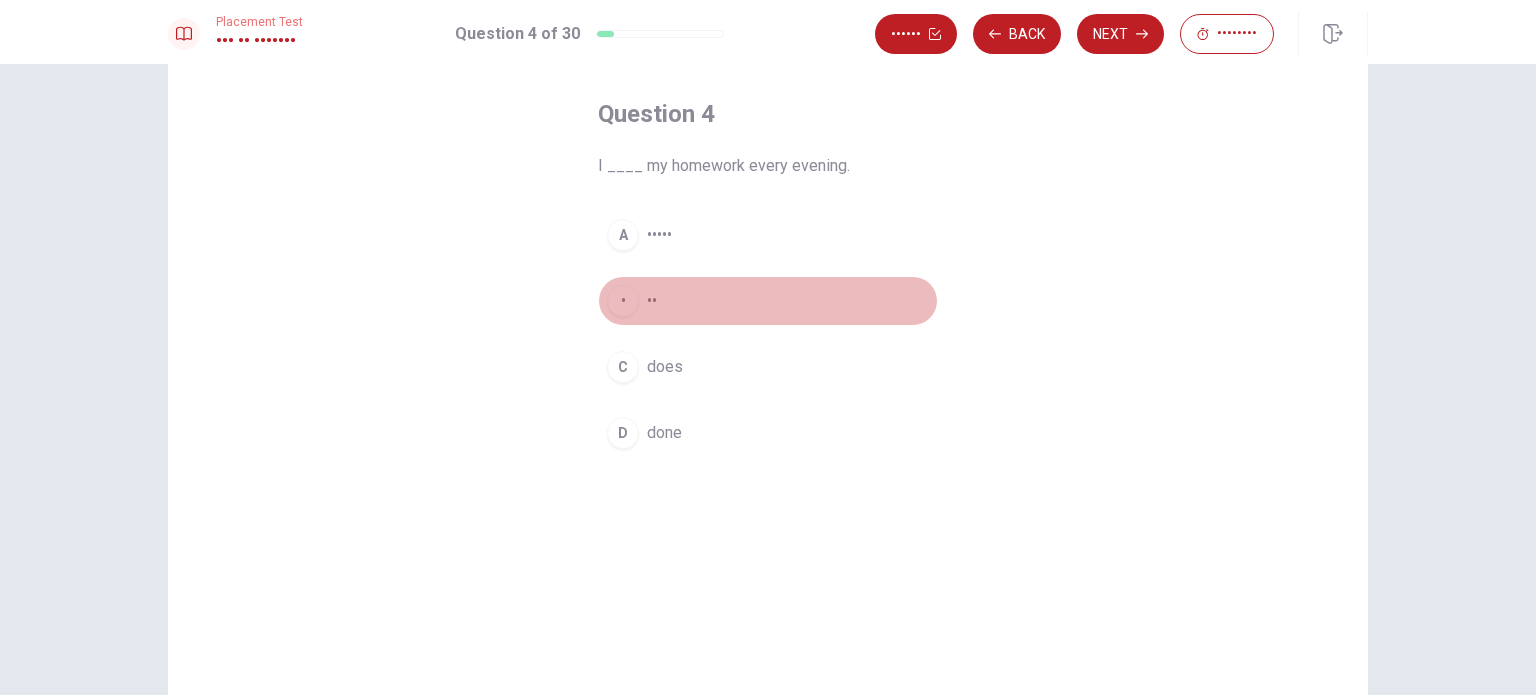 click on "••" at bounding box center (659, 235) 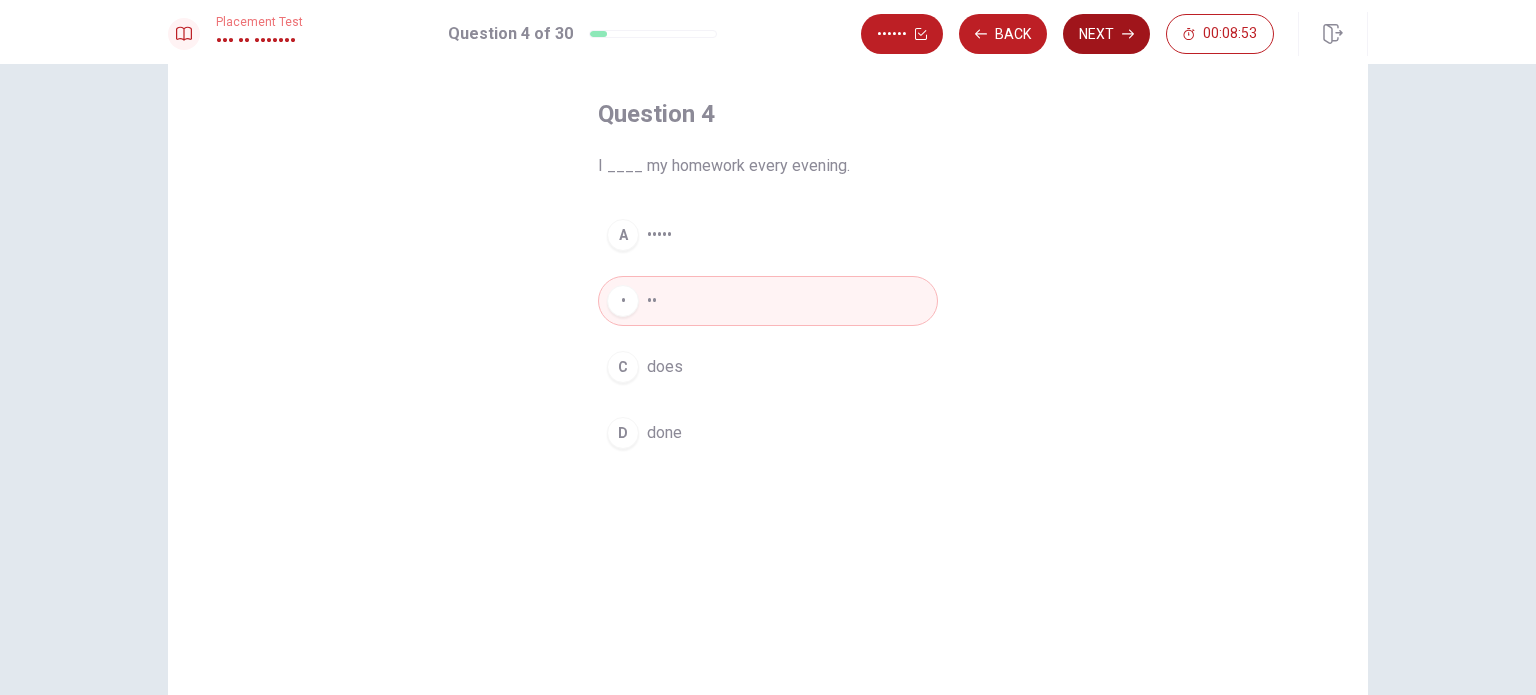 click on "Next" at bounding box center [1106, 34] 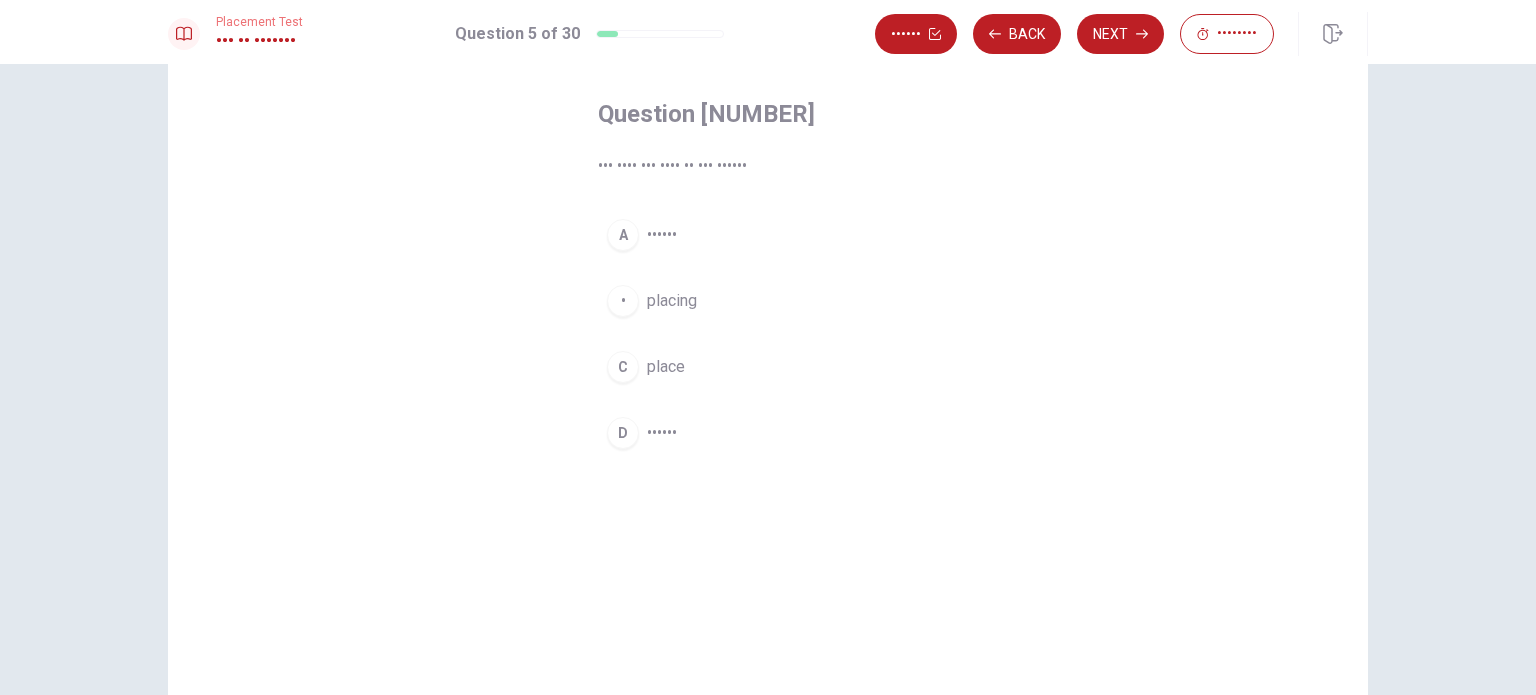 click on "••••••" at bounding box center (662, 235) 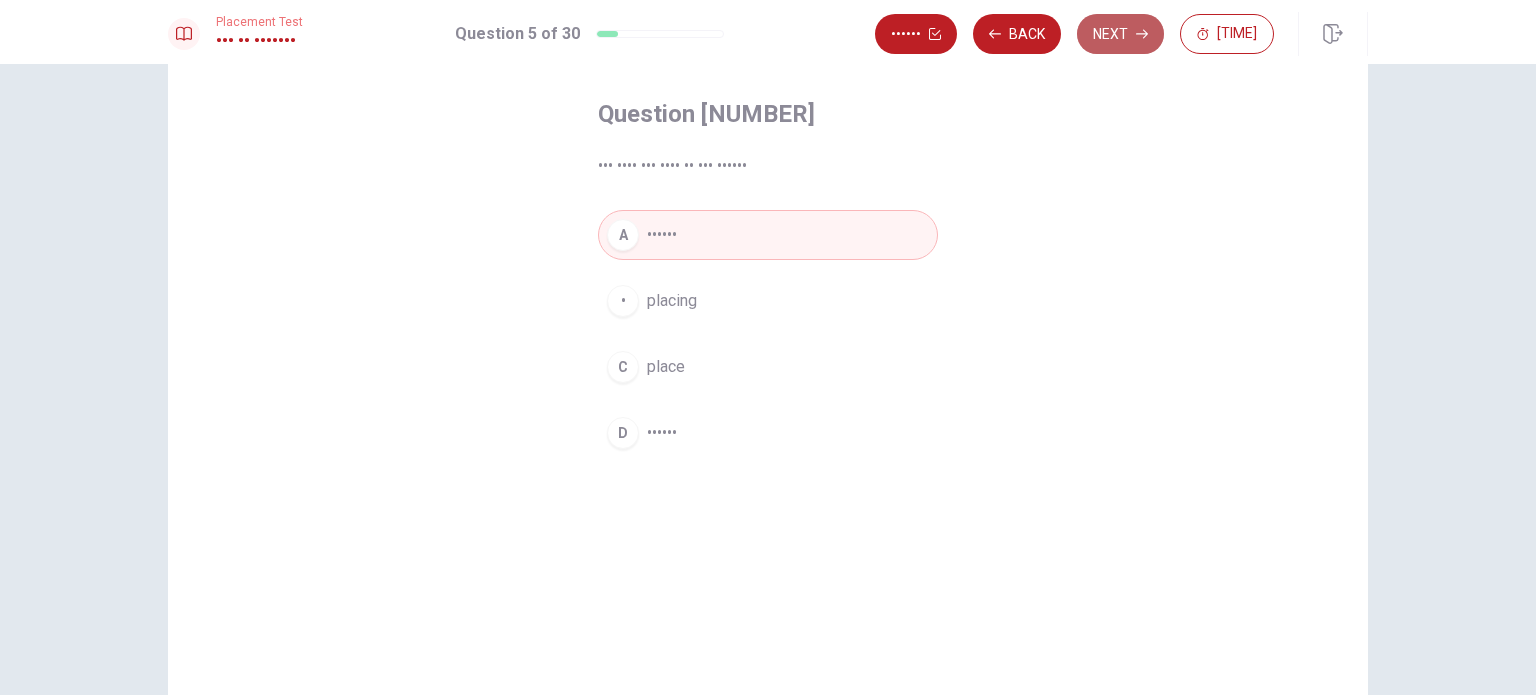 click on "Next" at bounding box center [1120, 34] 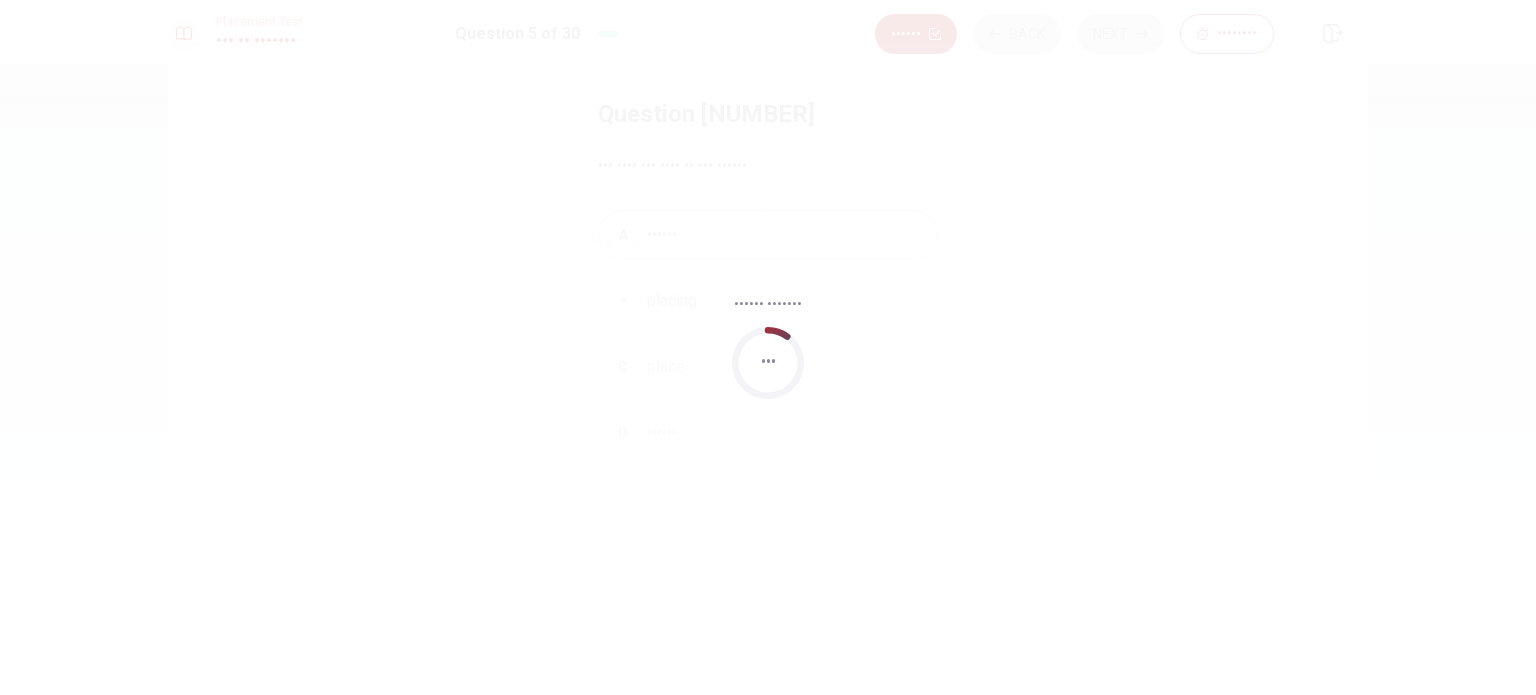 scroll, scrollTop: 0, scrollLeft: 0, axis: both 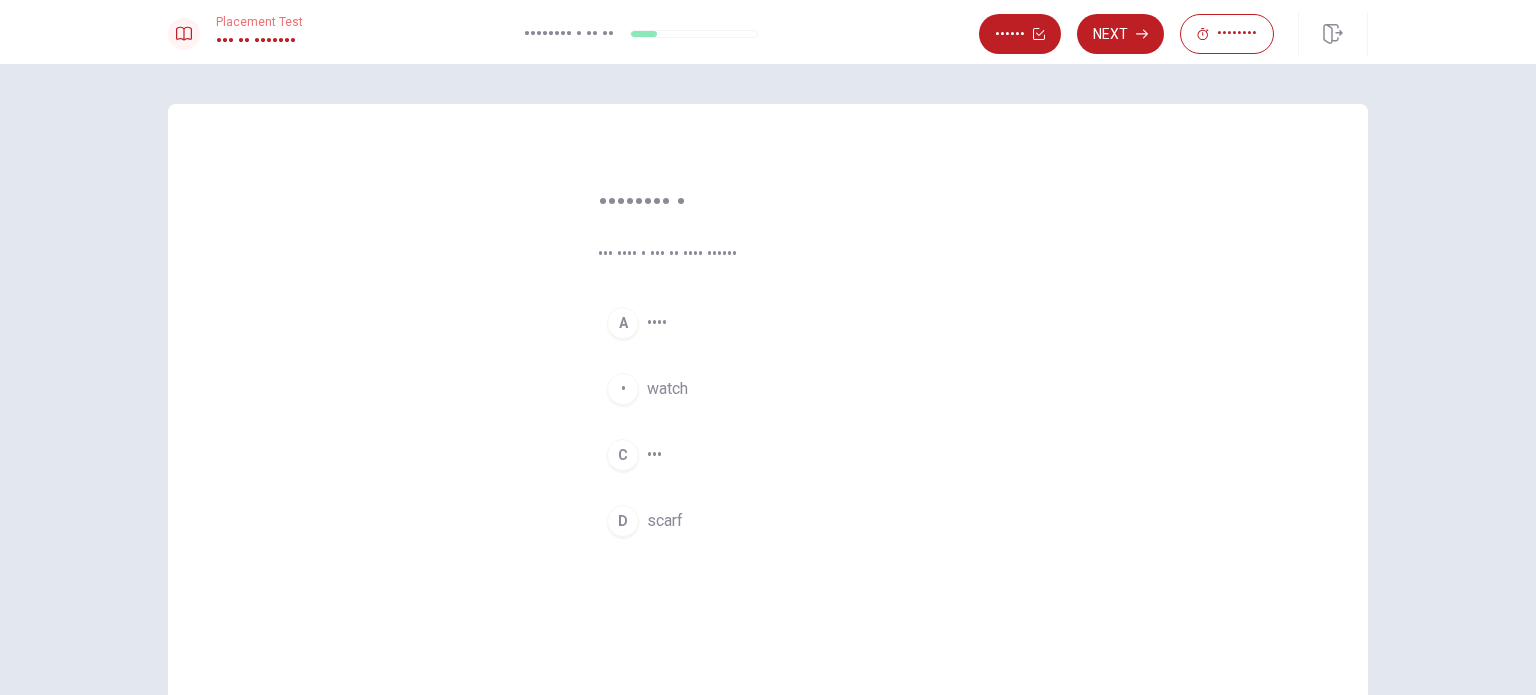 click on "watch" at bounding box center [657, 323] 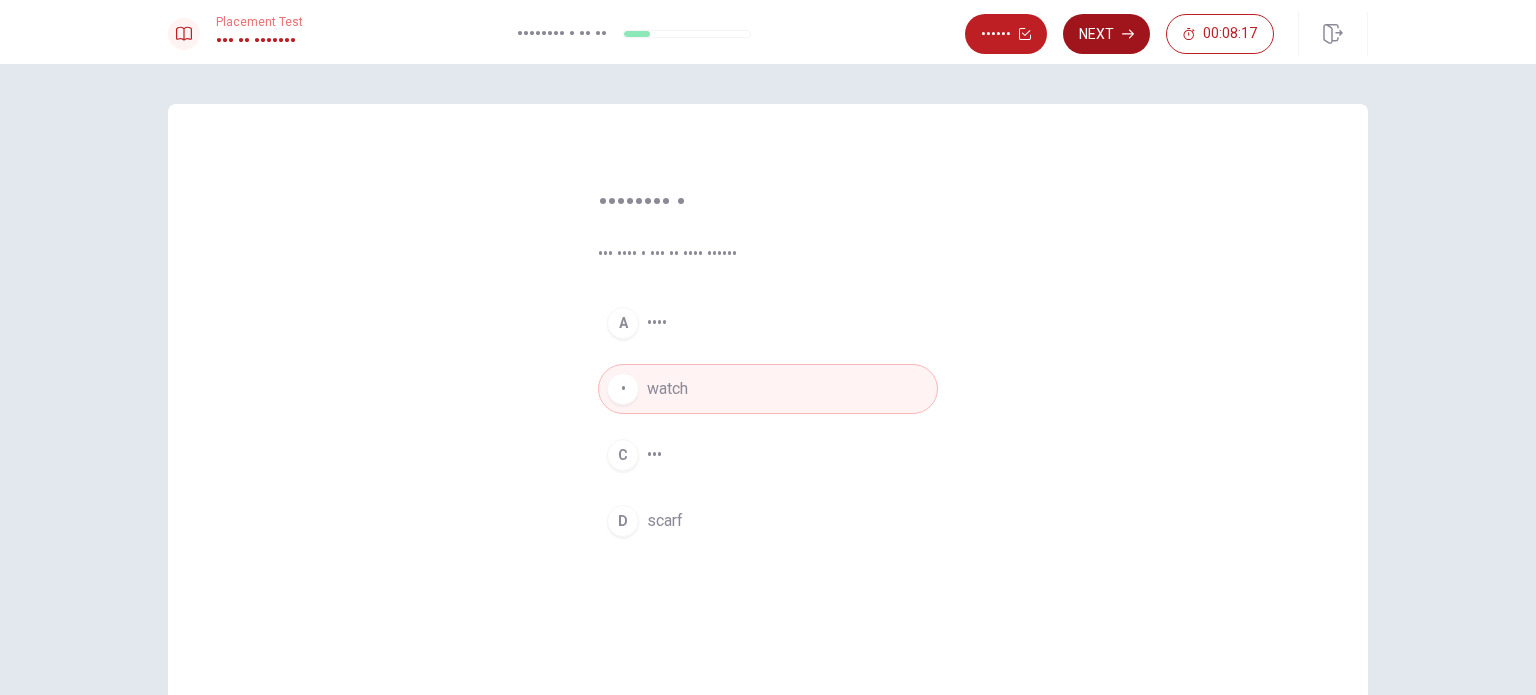 click on "Next" at bounding box center [1106, 34] 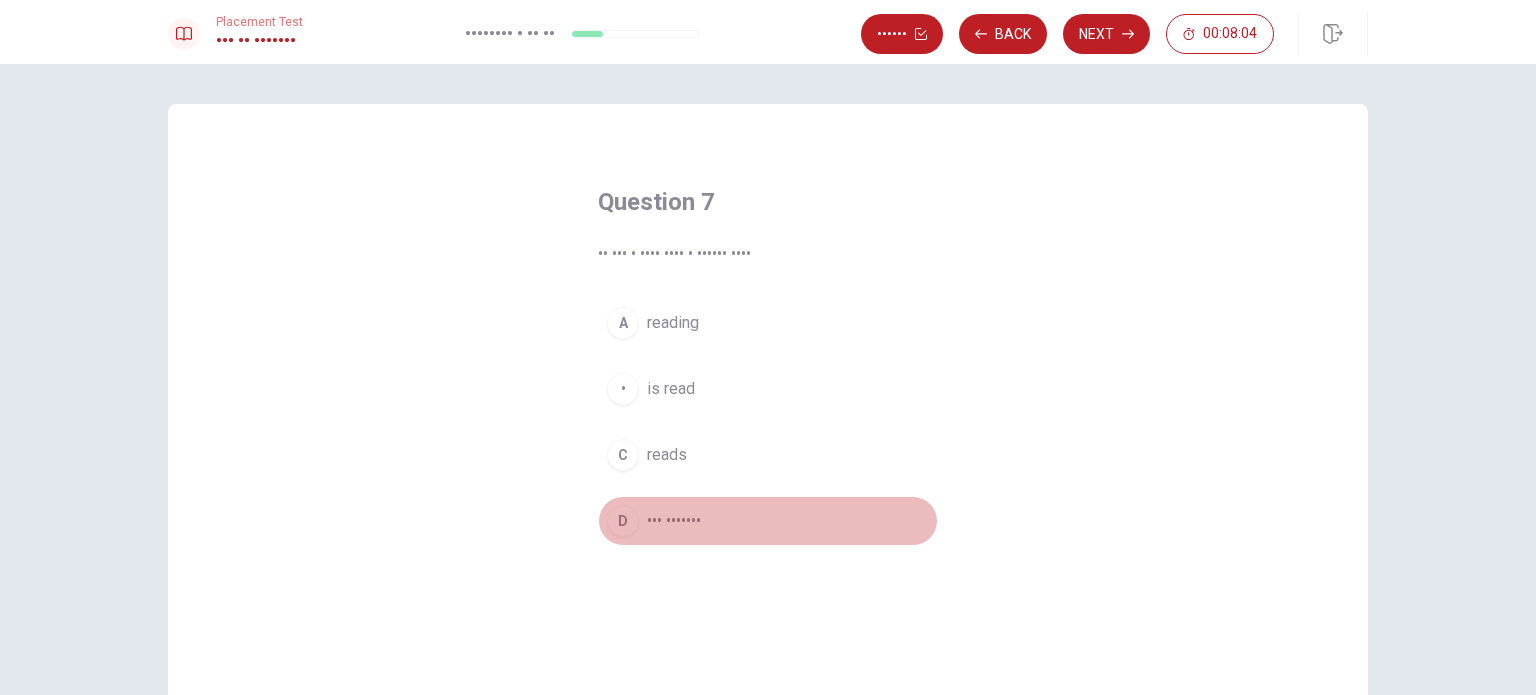 click on "••• •••••••" at bounding box center (673, 323) 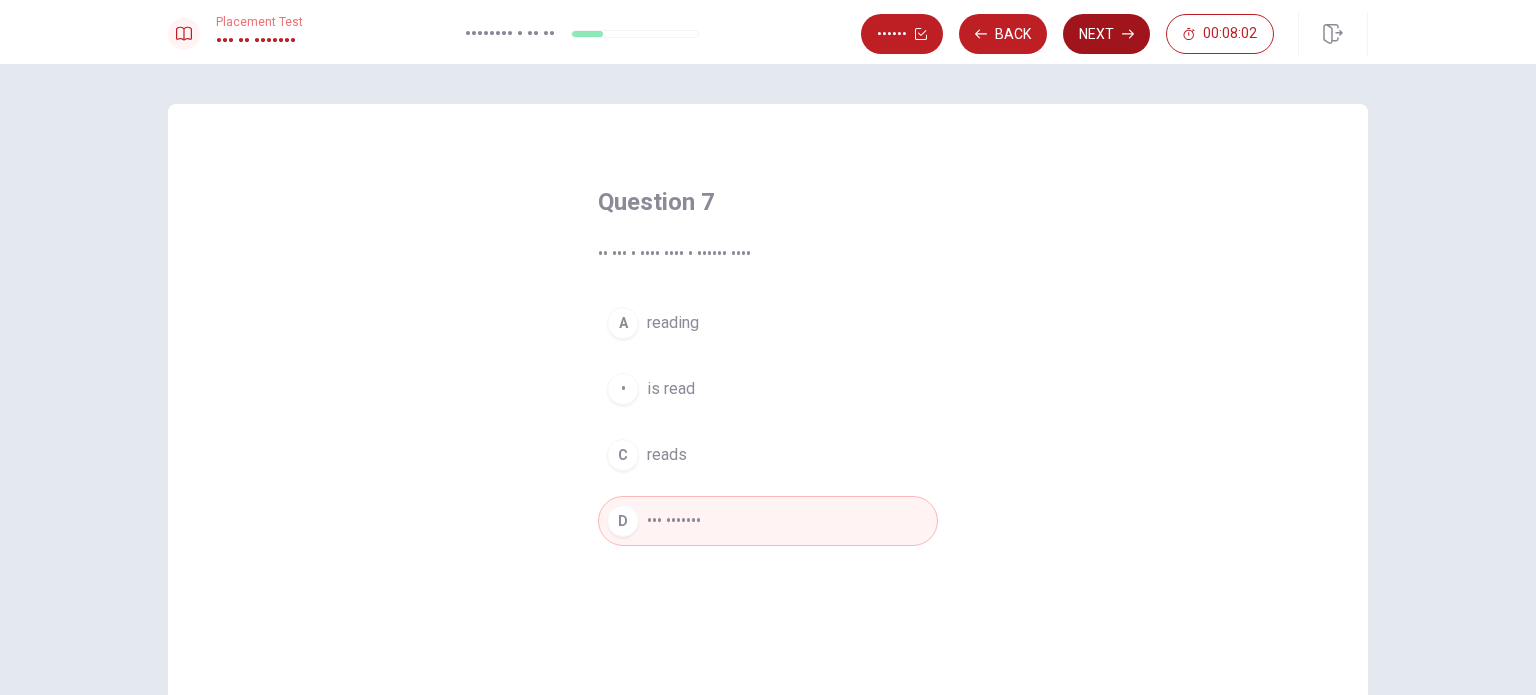 click on "Next" at bounding box center (1106, 34) 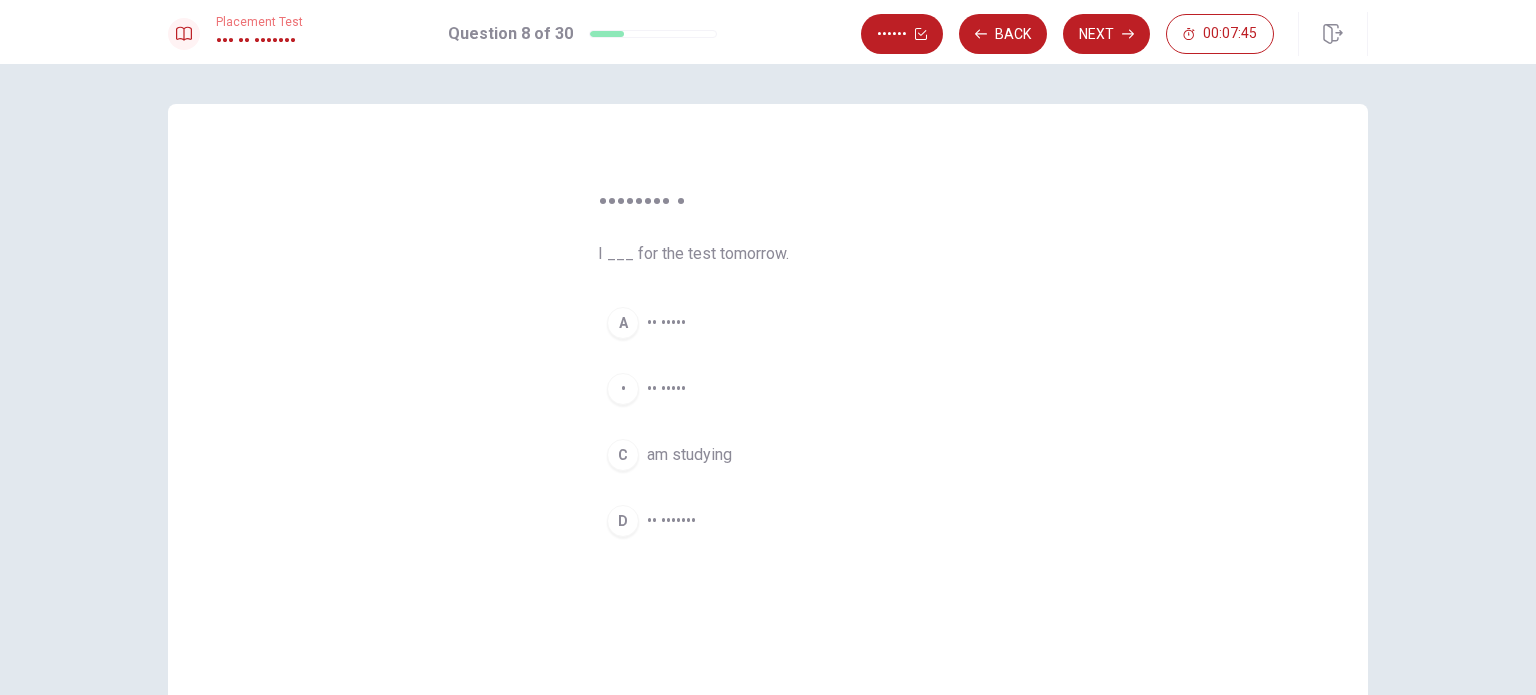 click on "am studying" at bounding box center [666, 323] 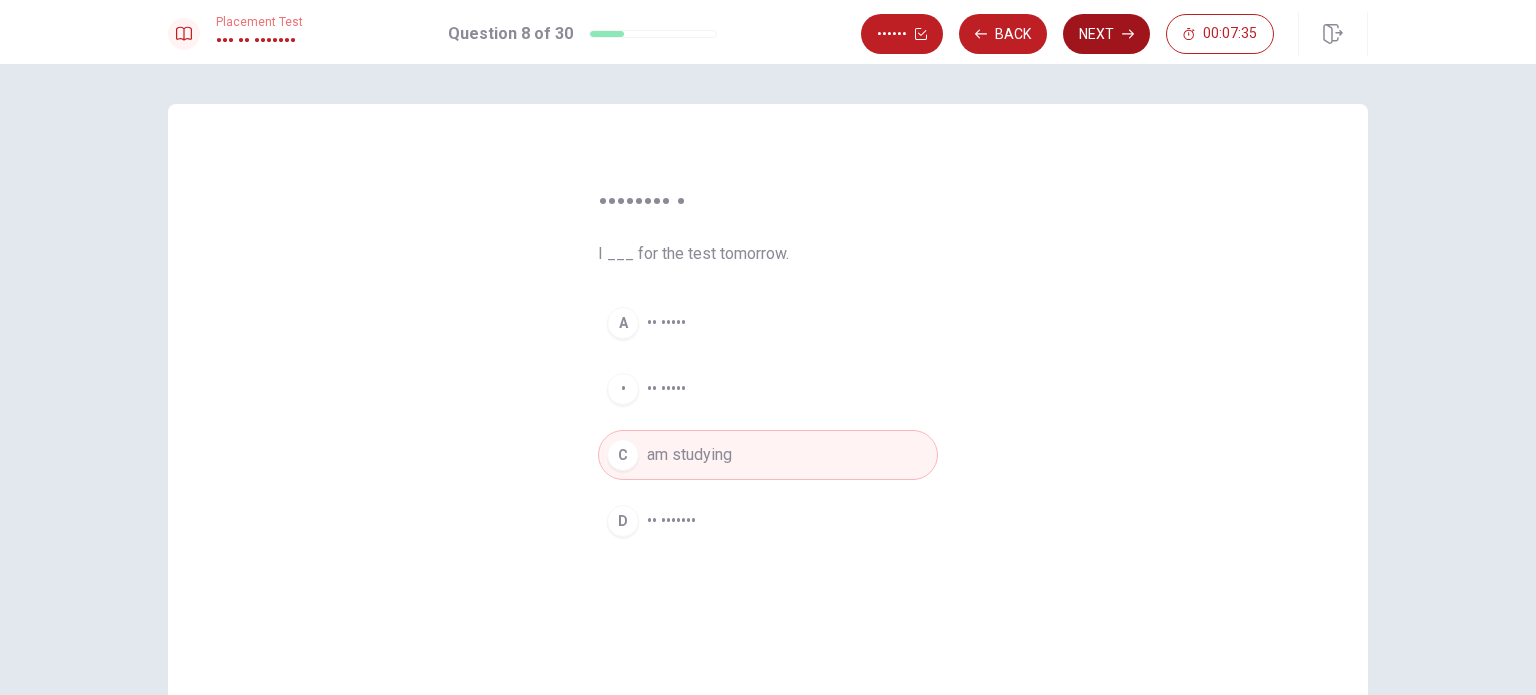 click on "Next" at bounding box center (1106, 34) 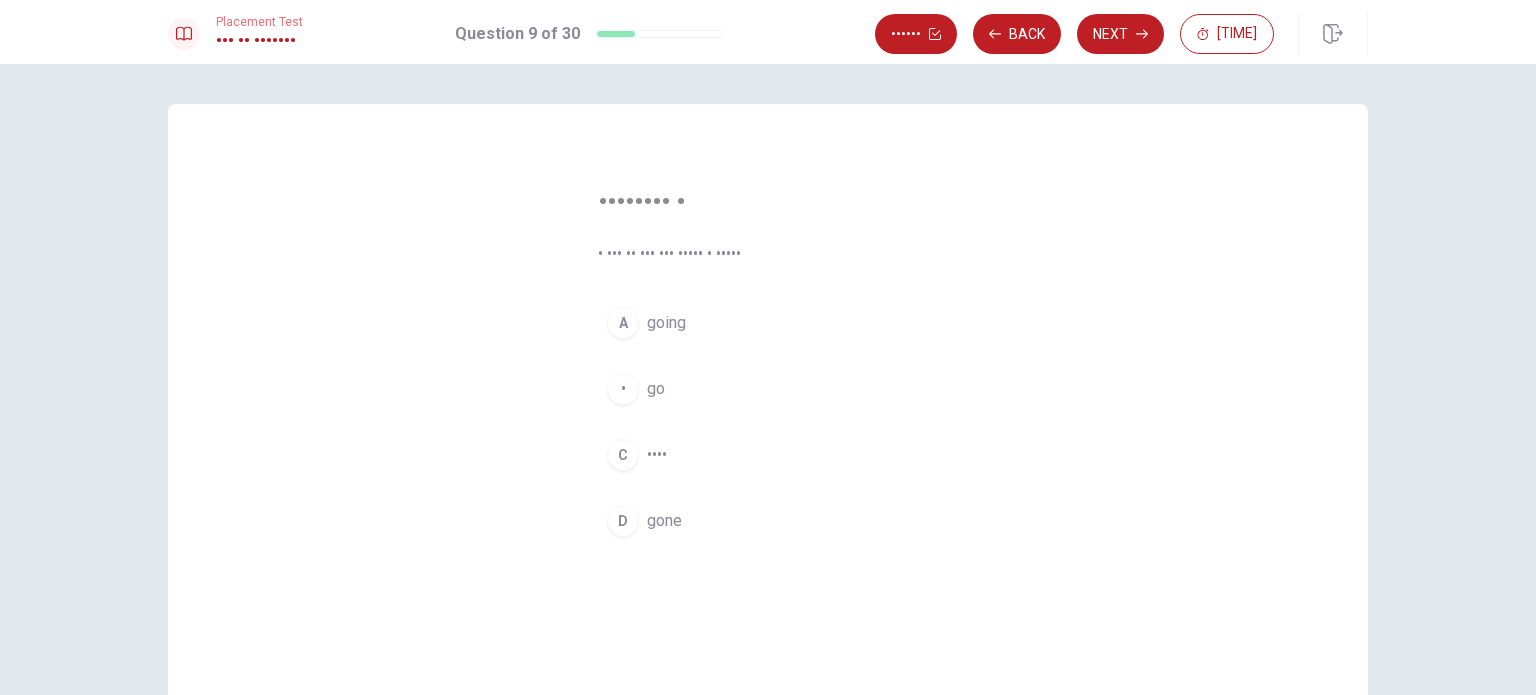 click on "go" at bounding box center [666, 323] 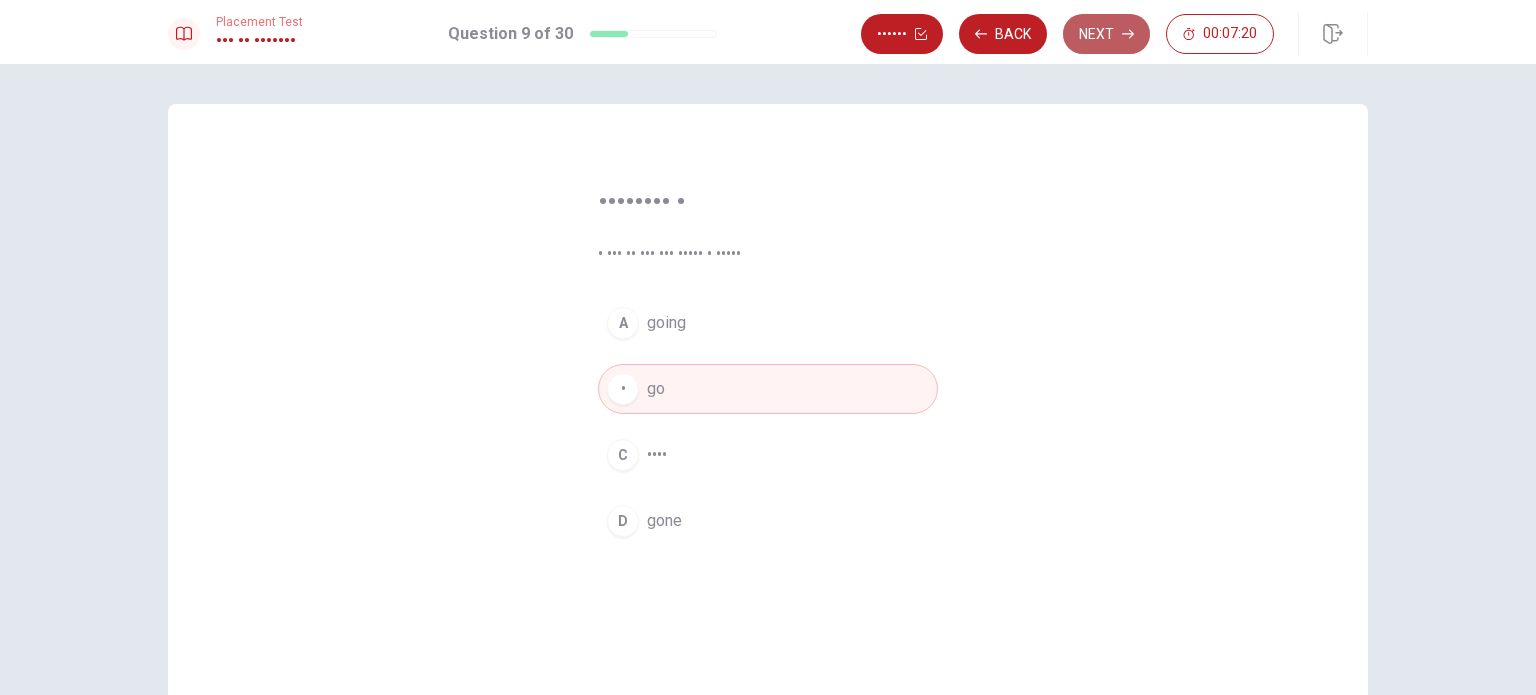 click on "Next" at bounding box center (1106, 34) 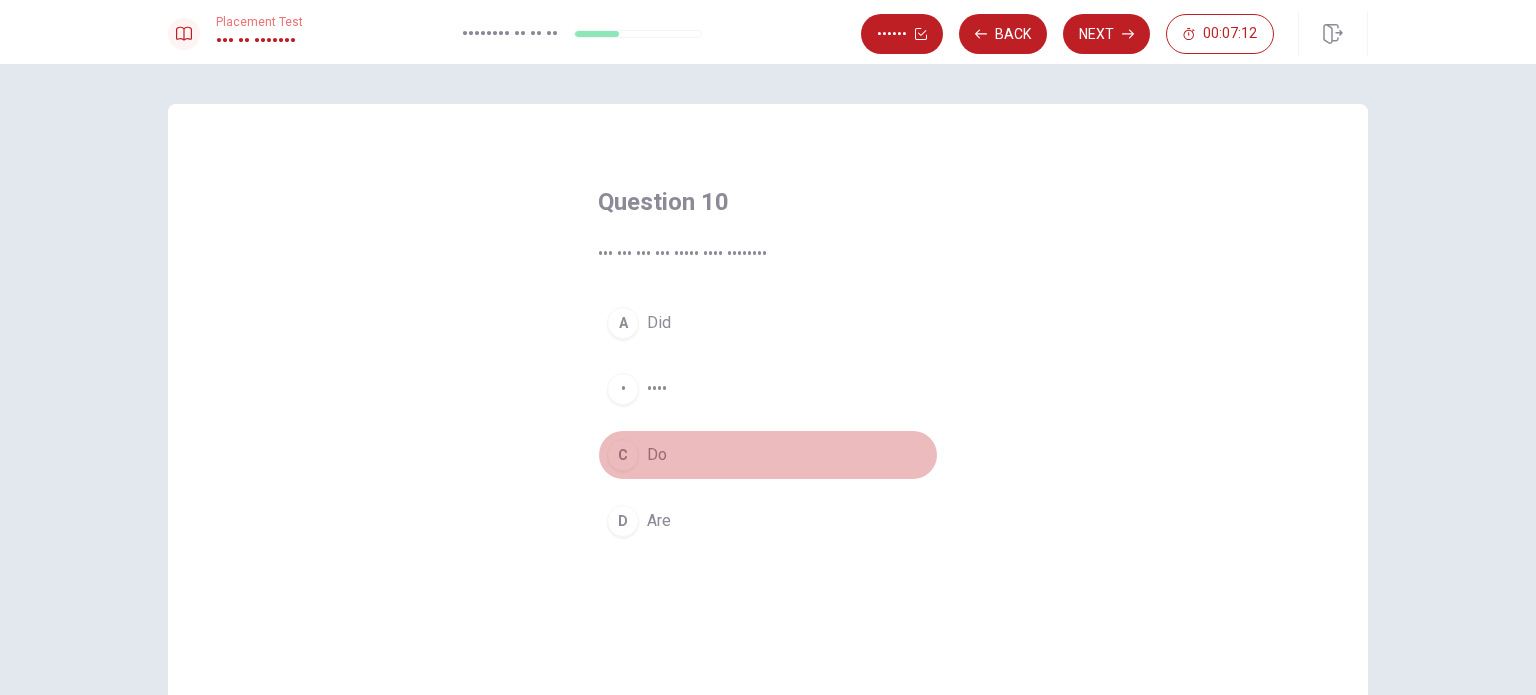 click on "C Do" at bounding box center (768, 455) 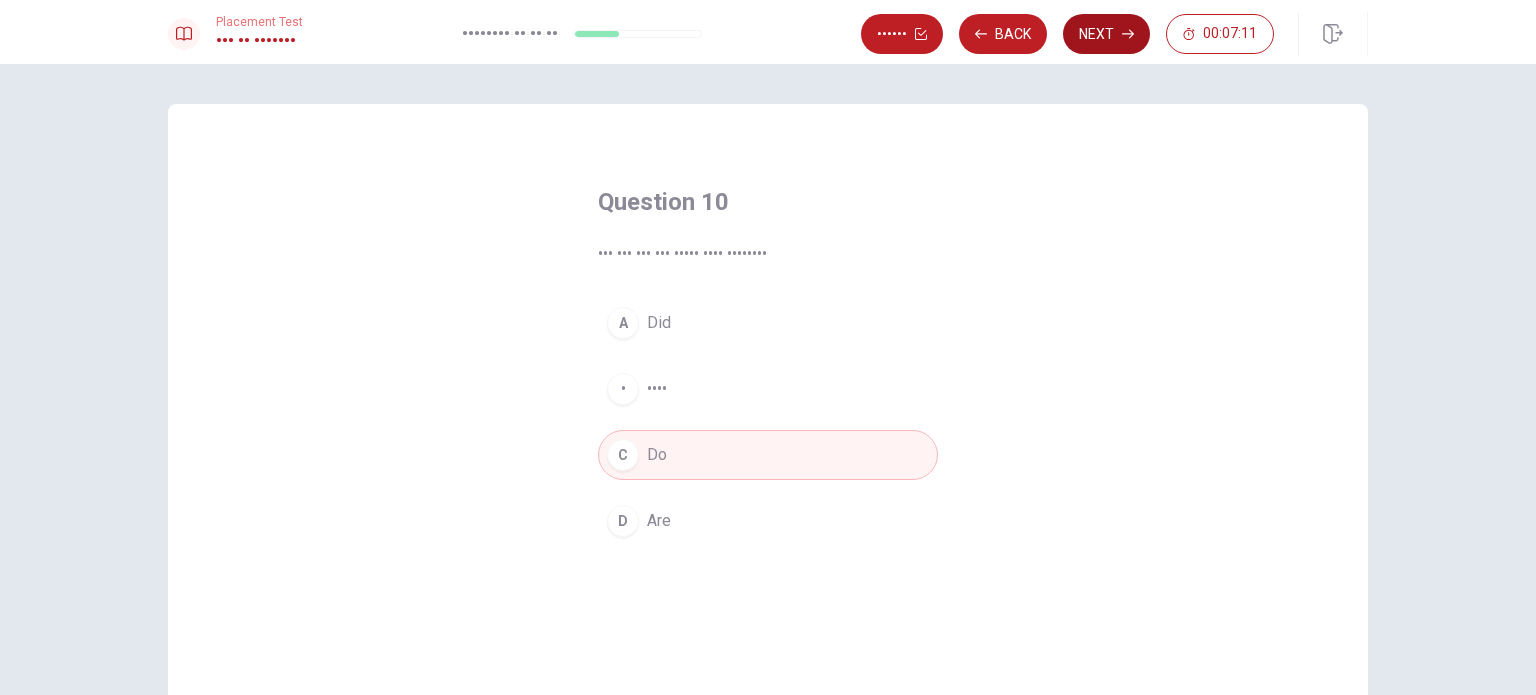 click on "Next" at bounding box center [1106, 34] 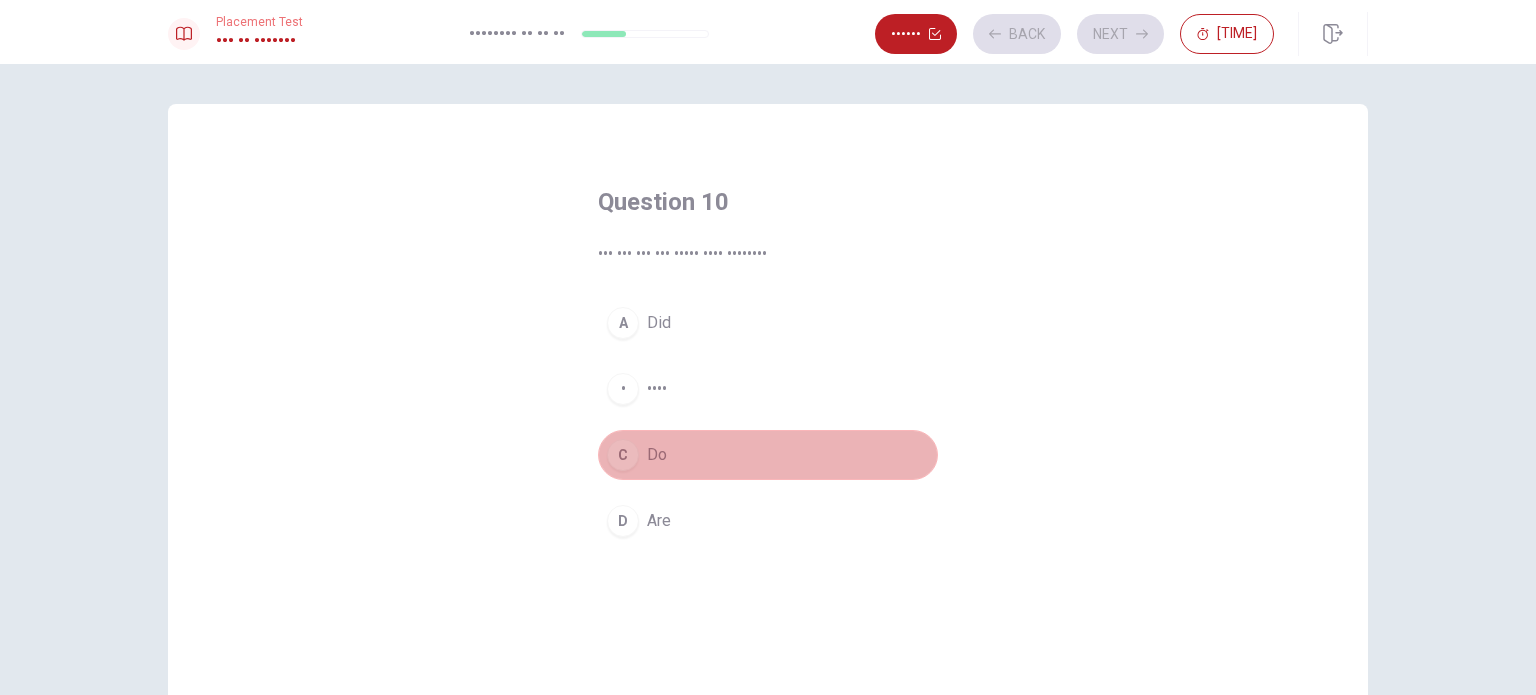 click on "Do" at bounding box center (657, 455) 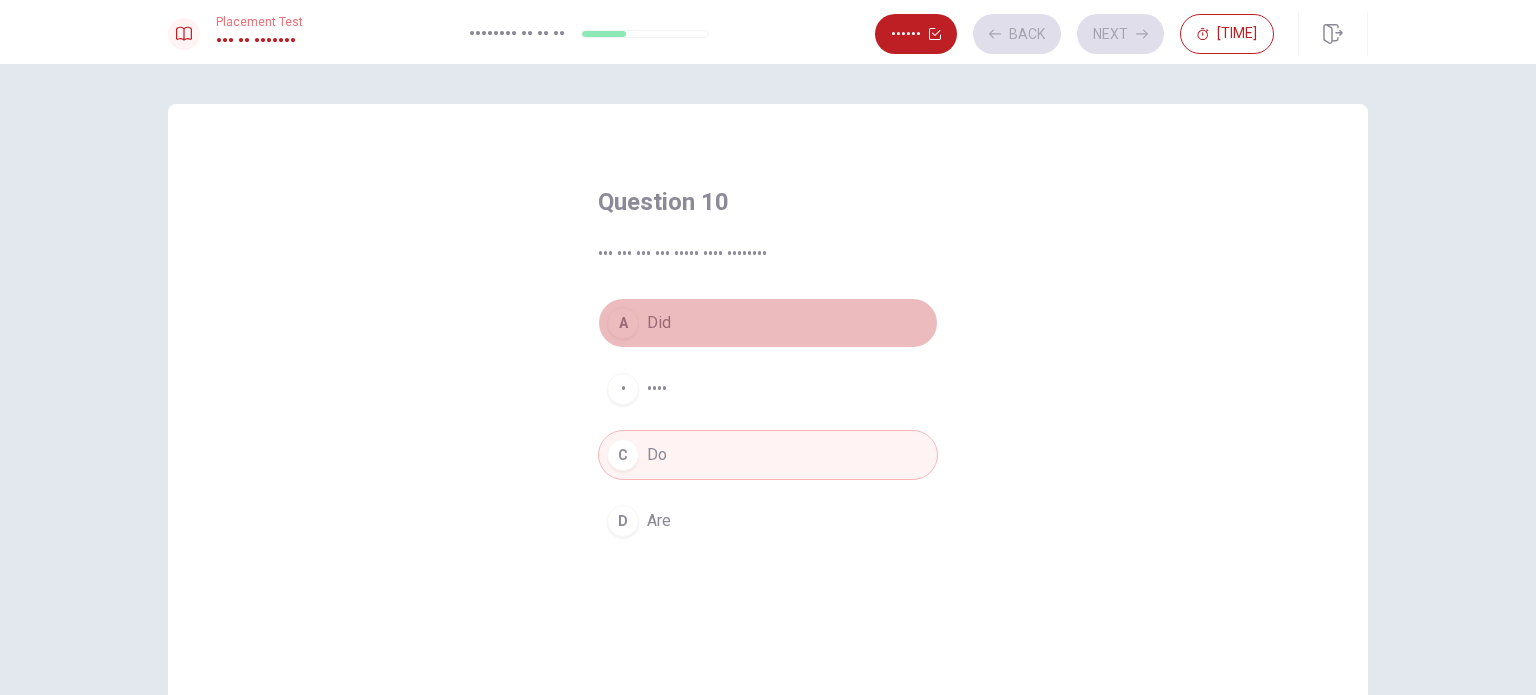 click on "Did" at bounding box center [659, 323] 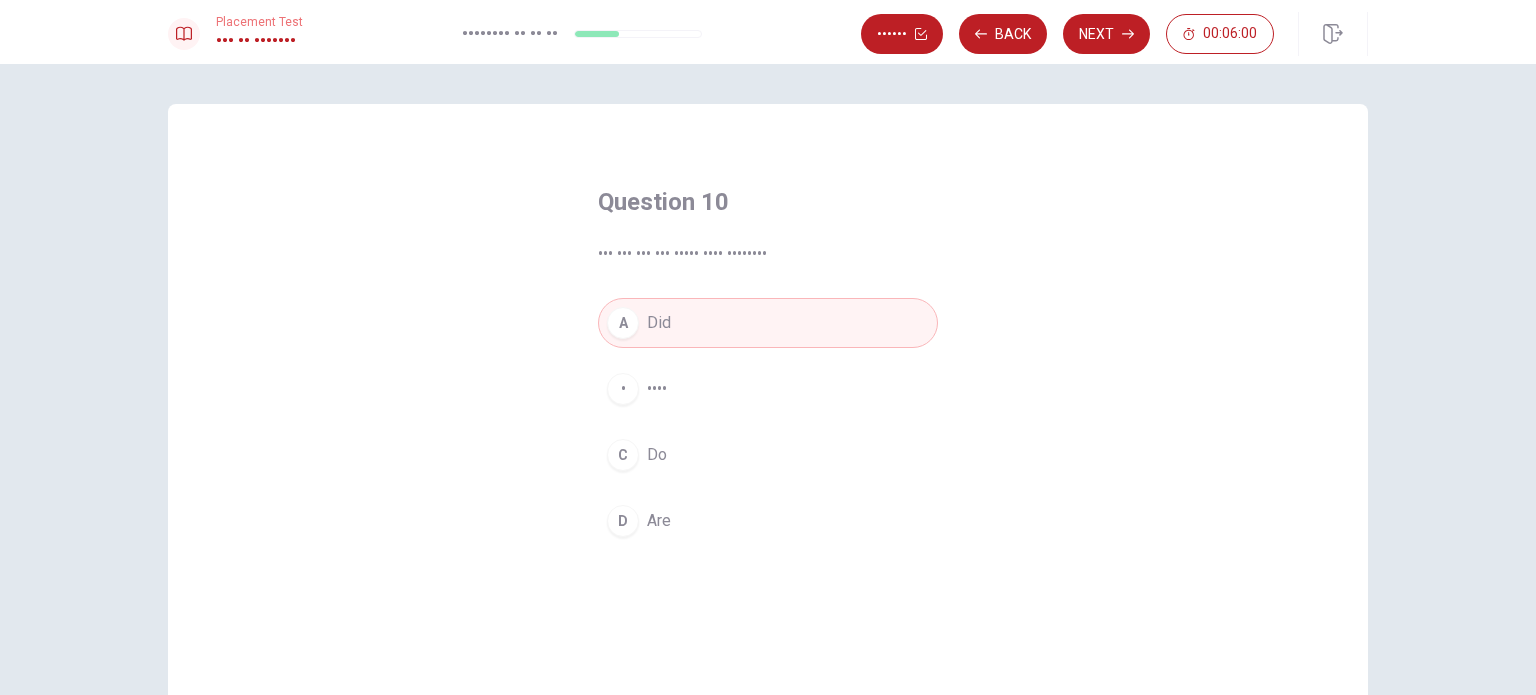 click on "A Did" at bounding box center [768, 323] 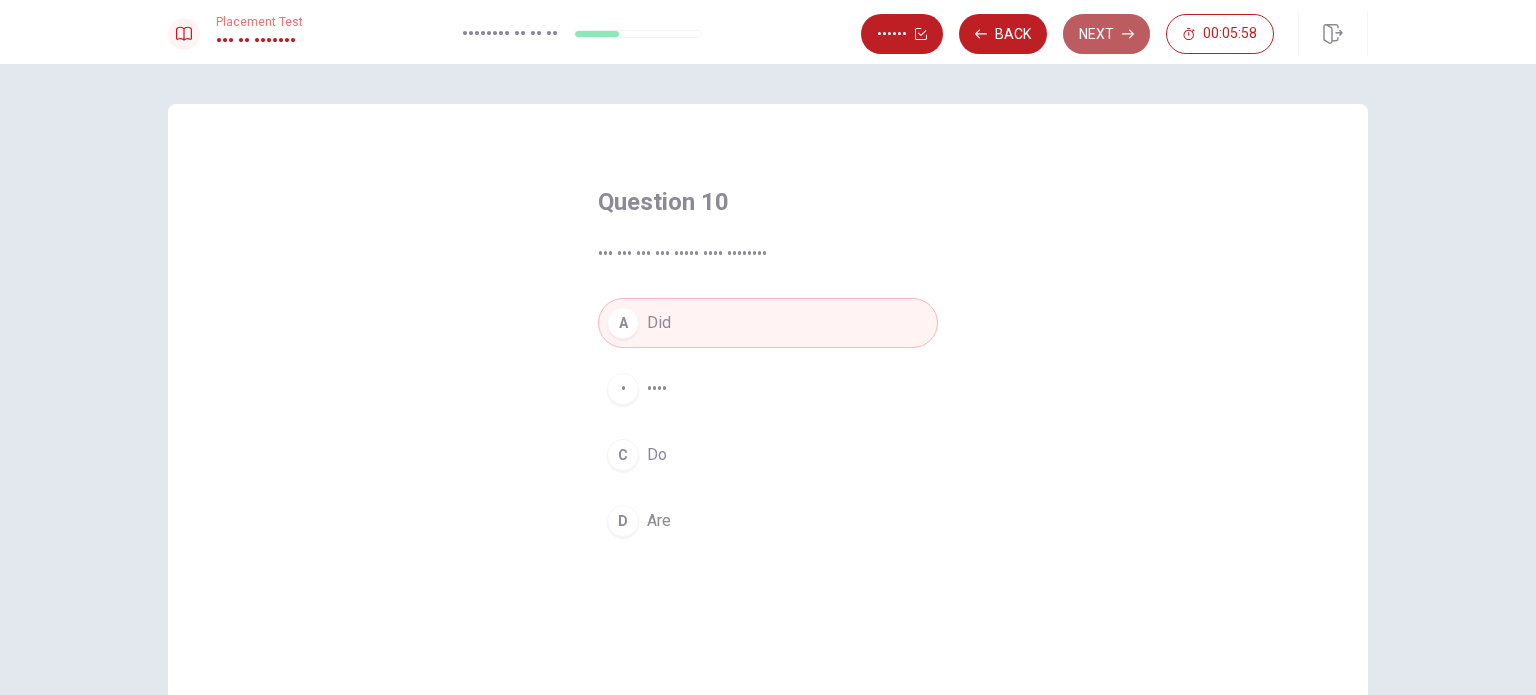 click on "Next" at bounding box center [1106, 34] 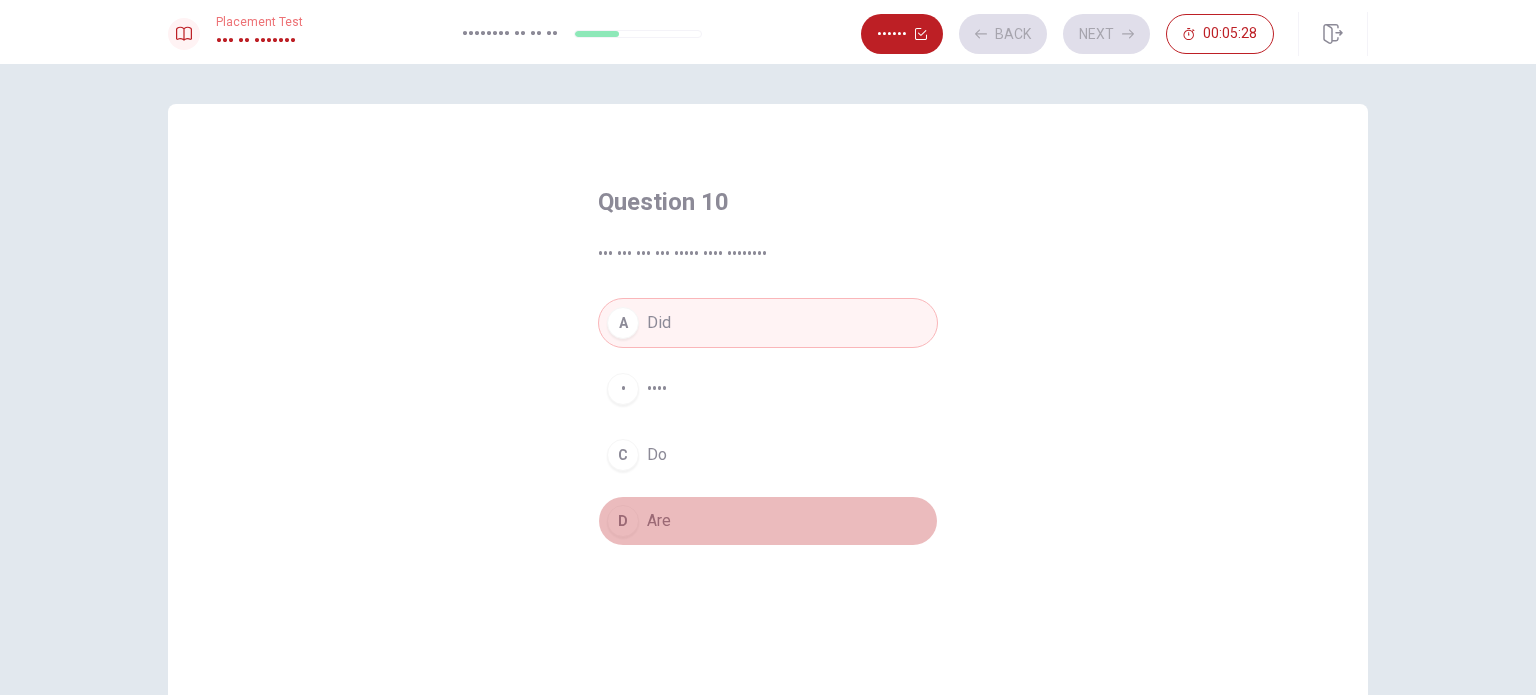 click on "Are" at bounding box center (657, 389) 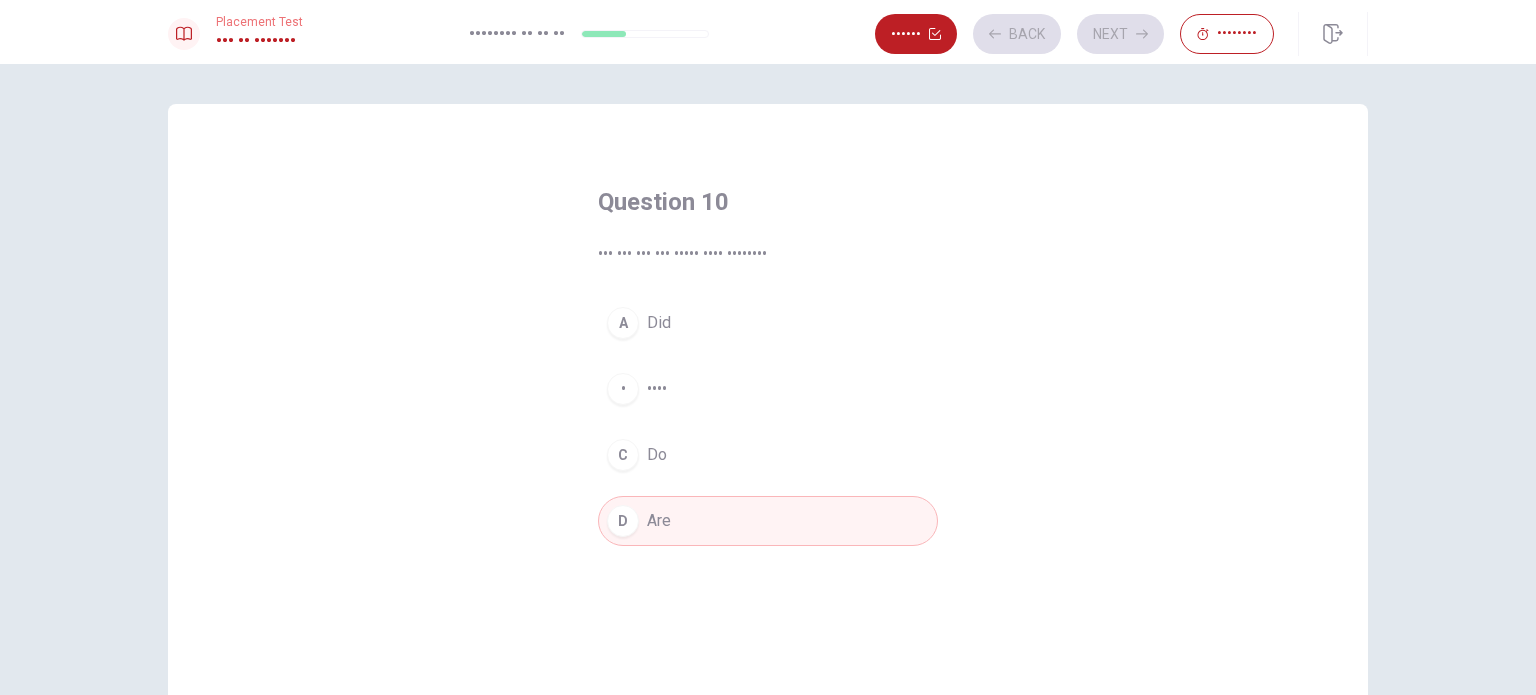 click on "Did" at bounding box center (659, 323) 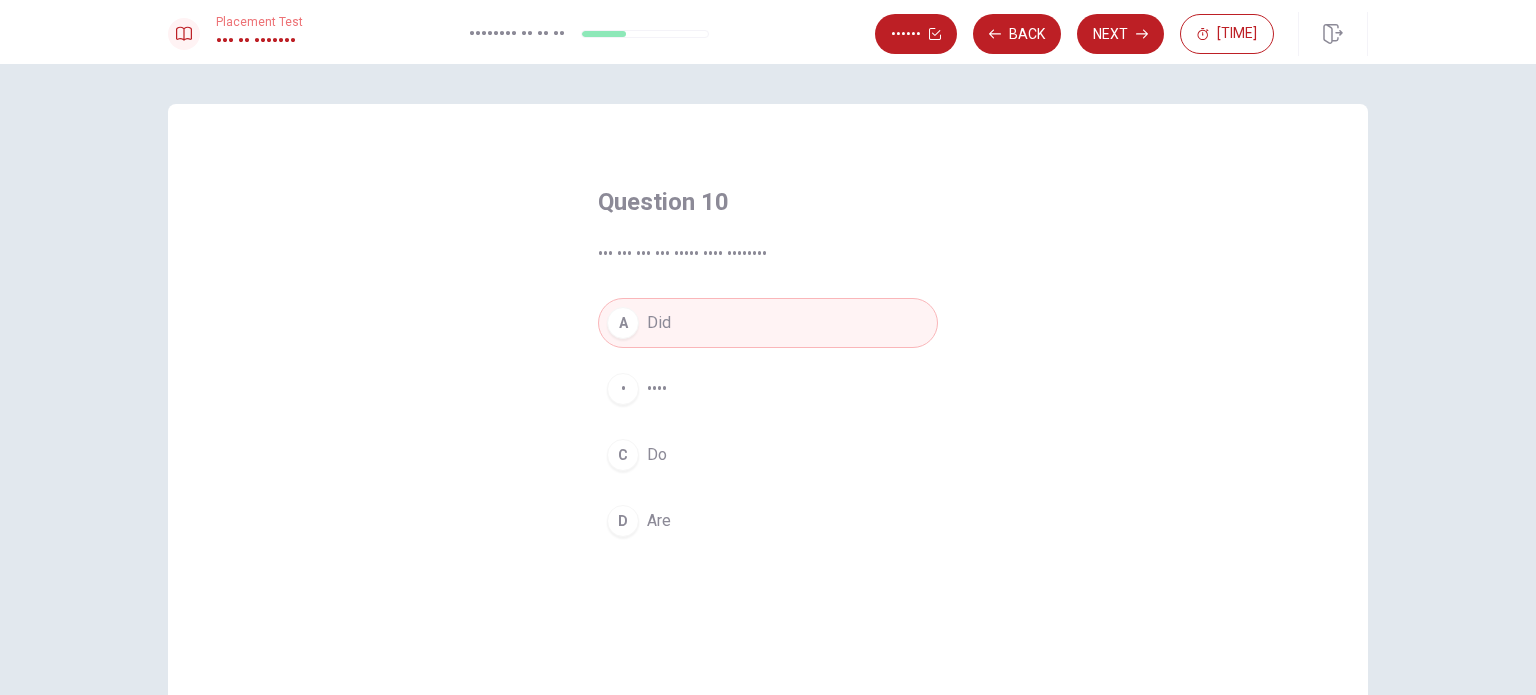 click on "C Do" at bounding box center (768, 455) 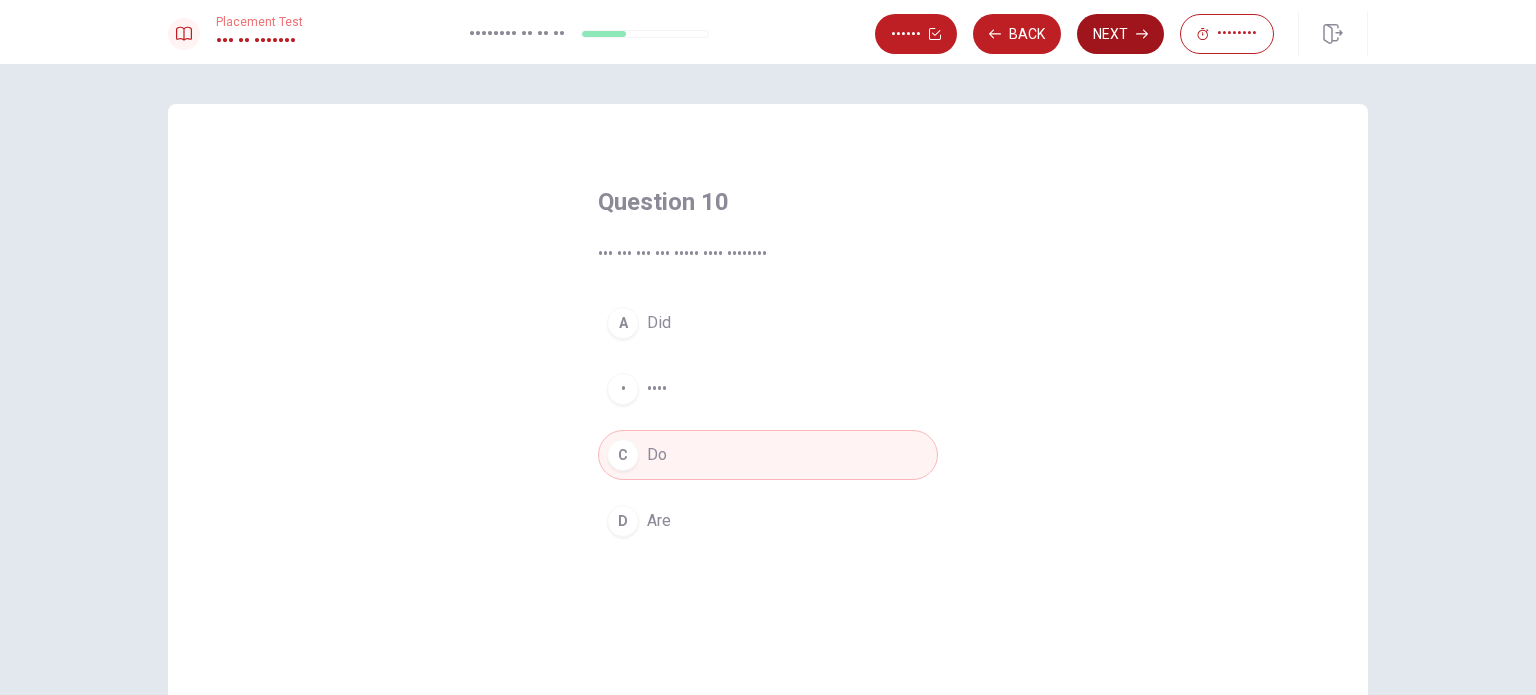 click on "Next" at bounding box center [1120, 34] 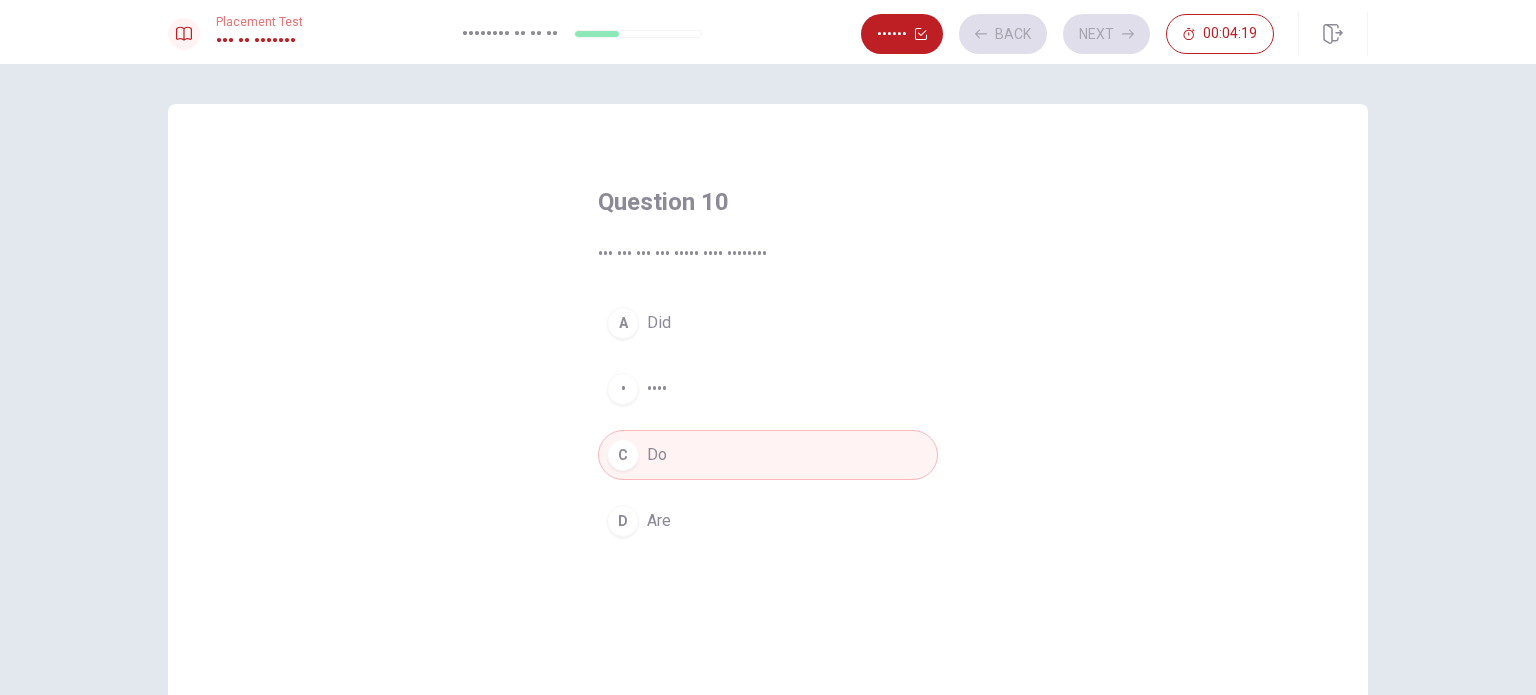 click on "A Did" at bounding box center (768, 323) 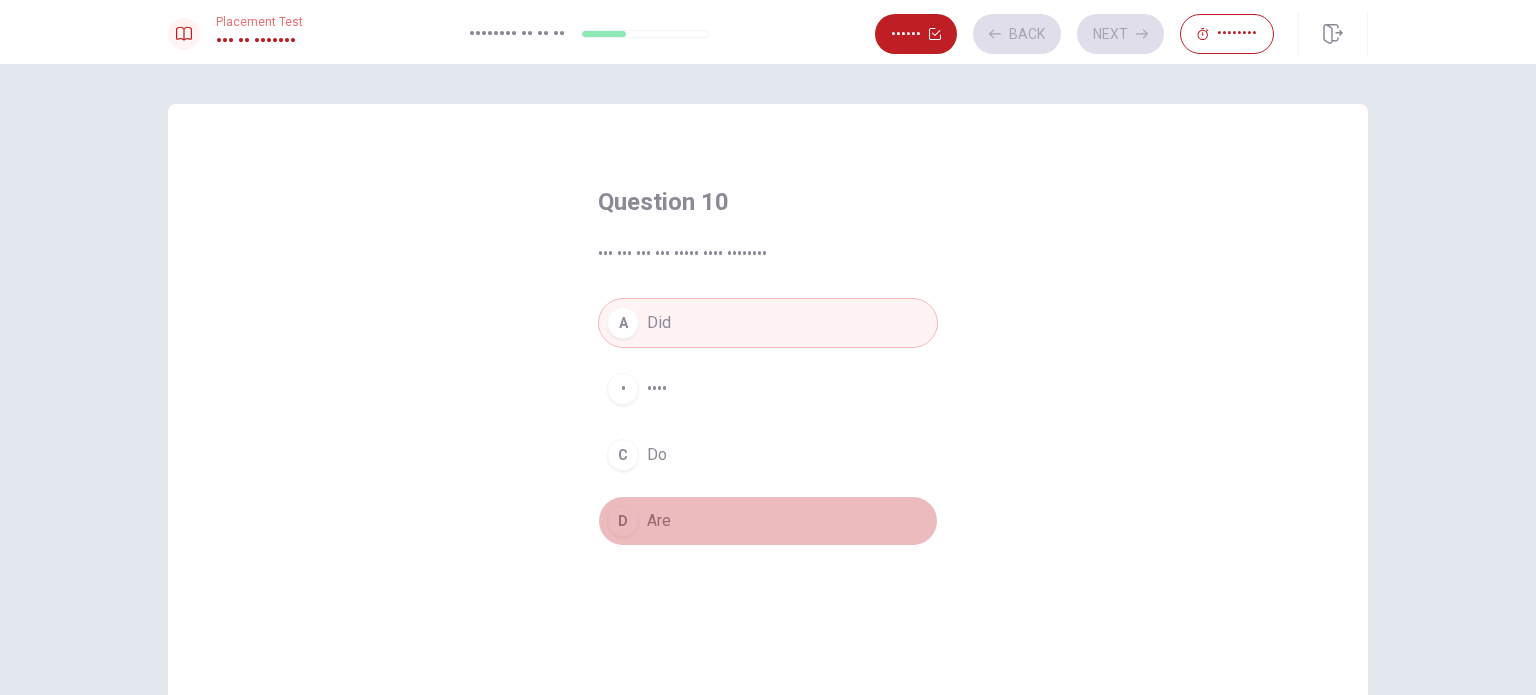 click on "Are" at bounding box center [657, 389] 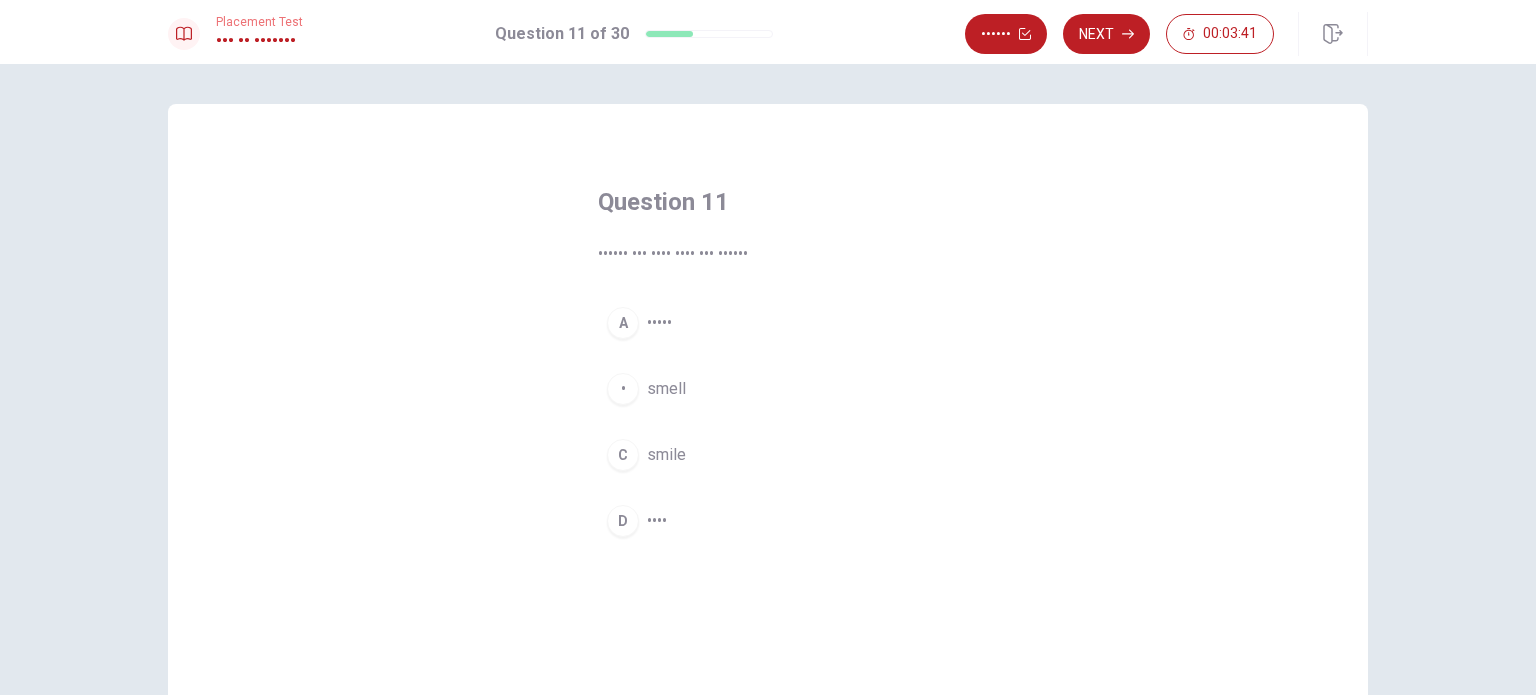 click on "C smile" at bounding box center [768, 455] 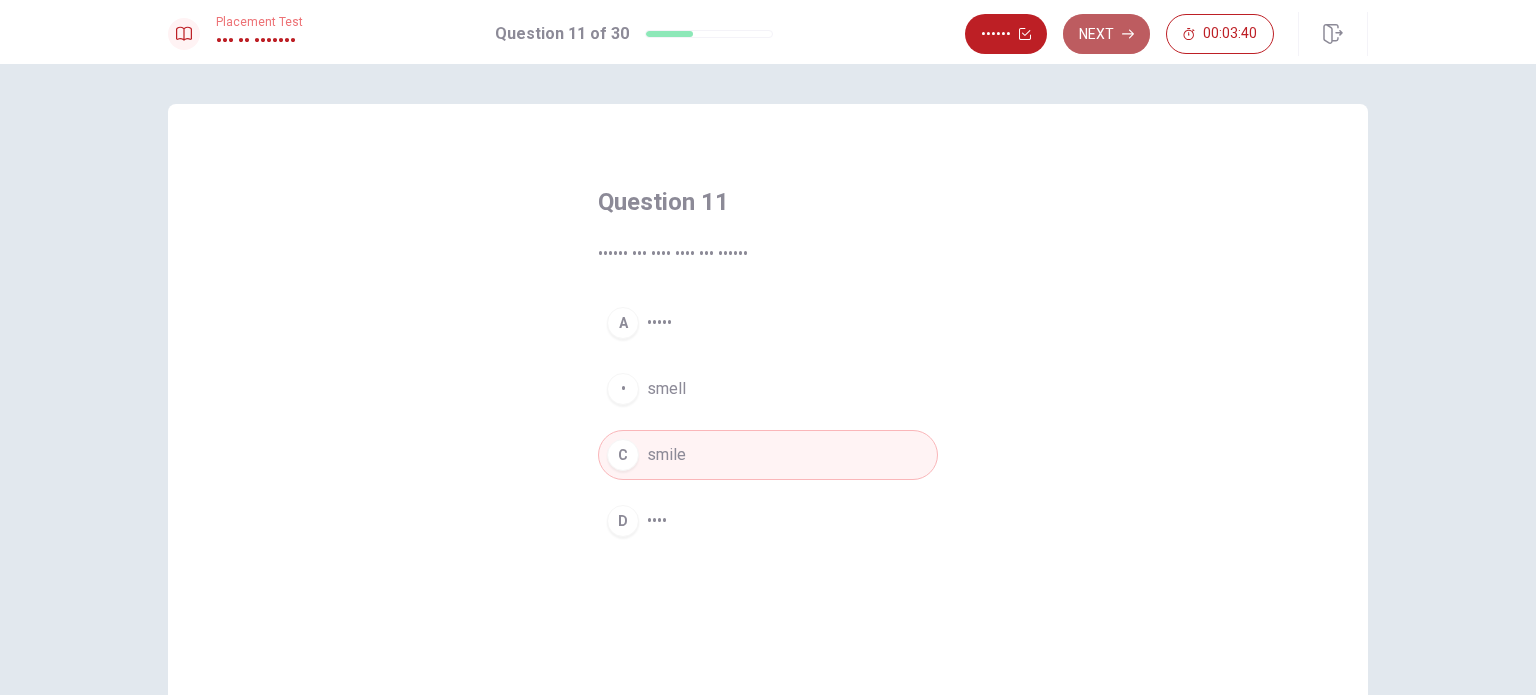 click on "Next" at bounding box center [1106, 34] 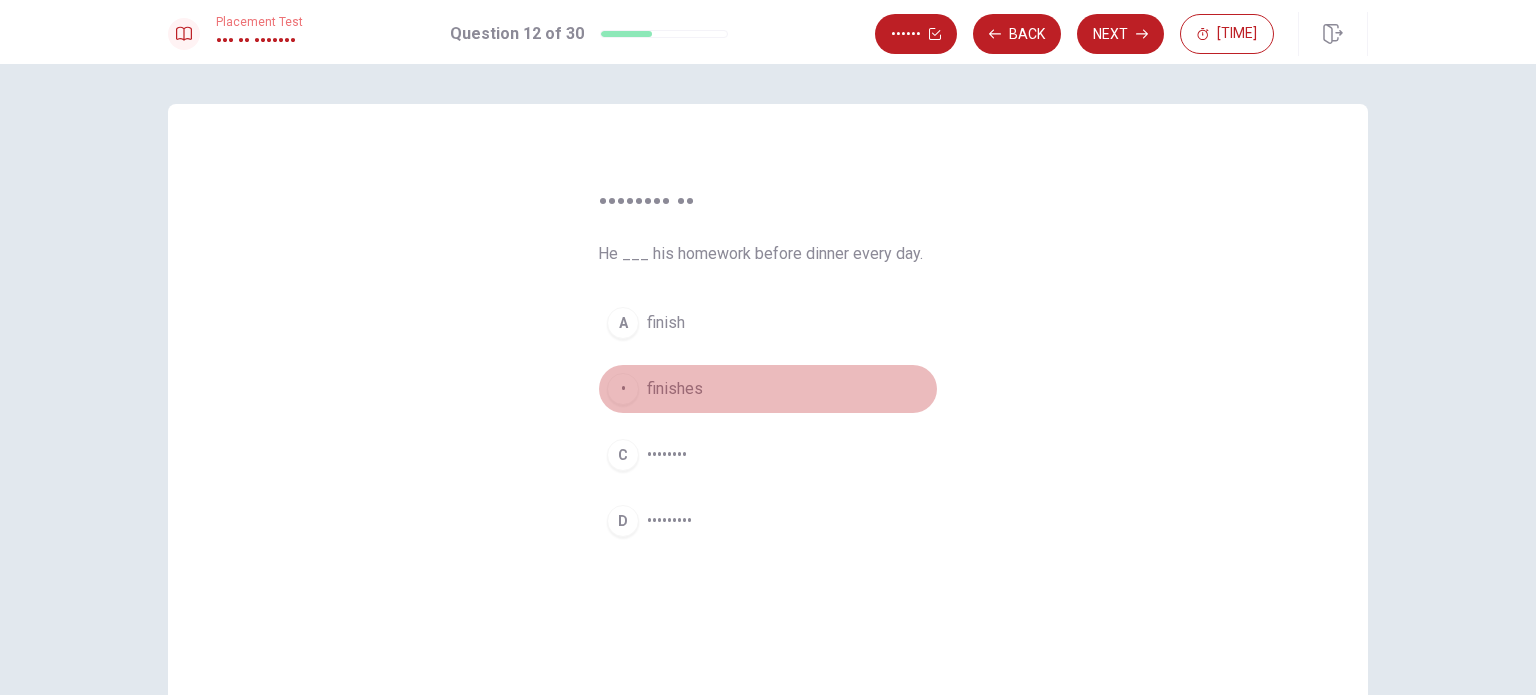 click on "finishes" at bounding box center (666, 323) 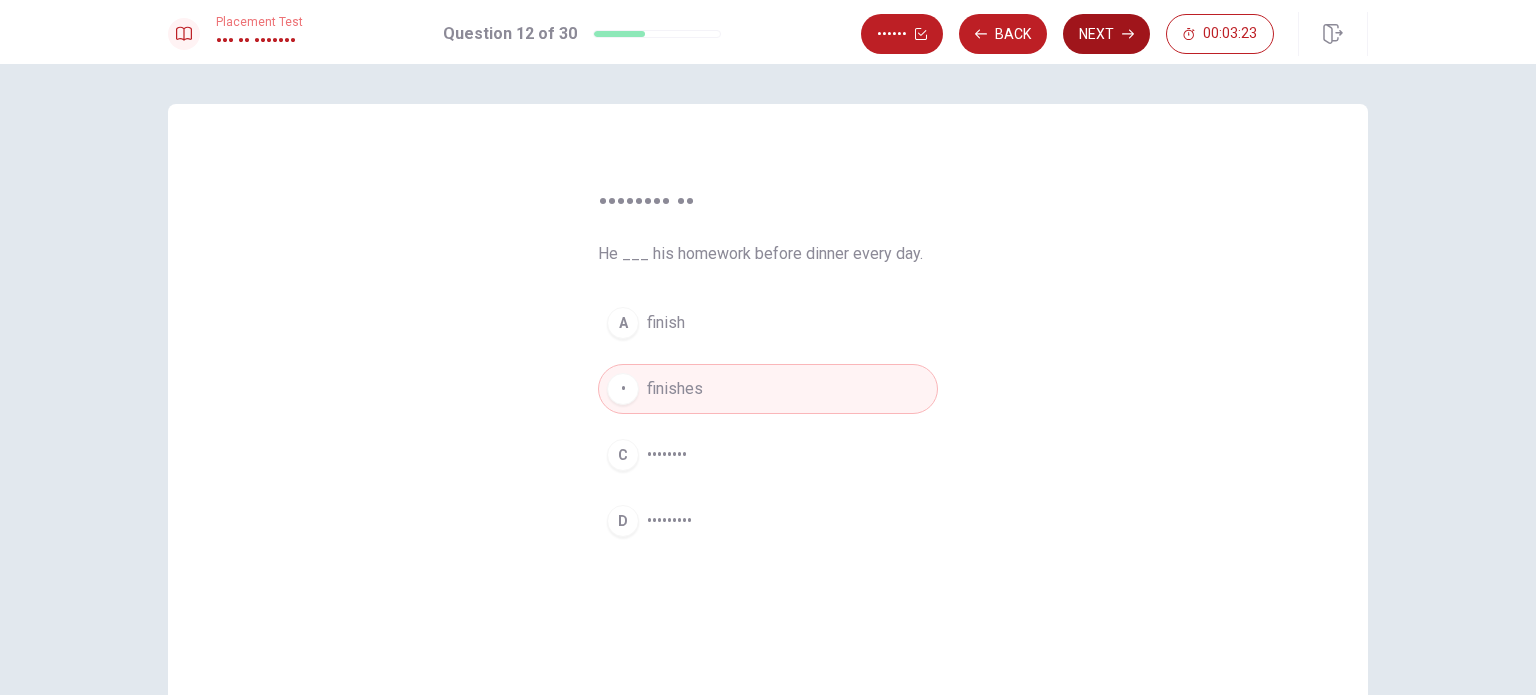 click on "Next" at bounding box center (1106, 34) 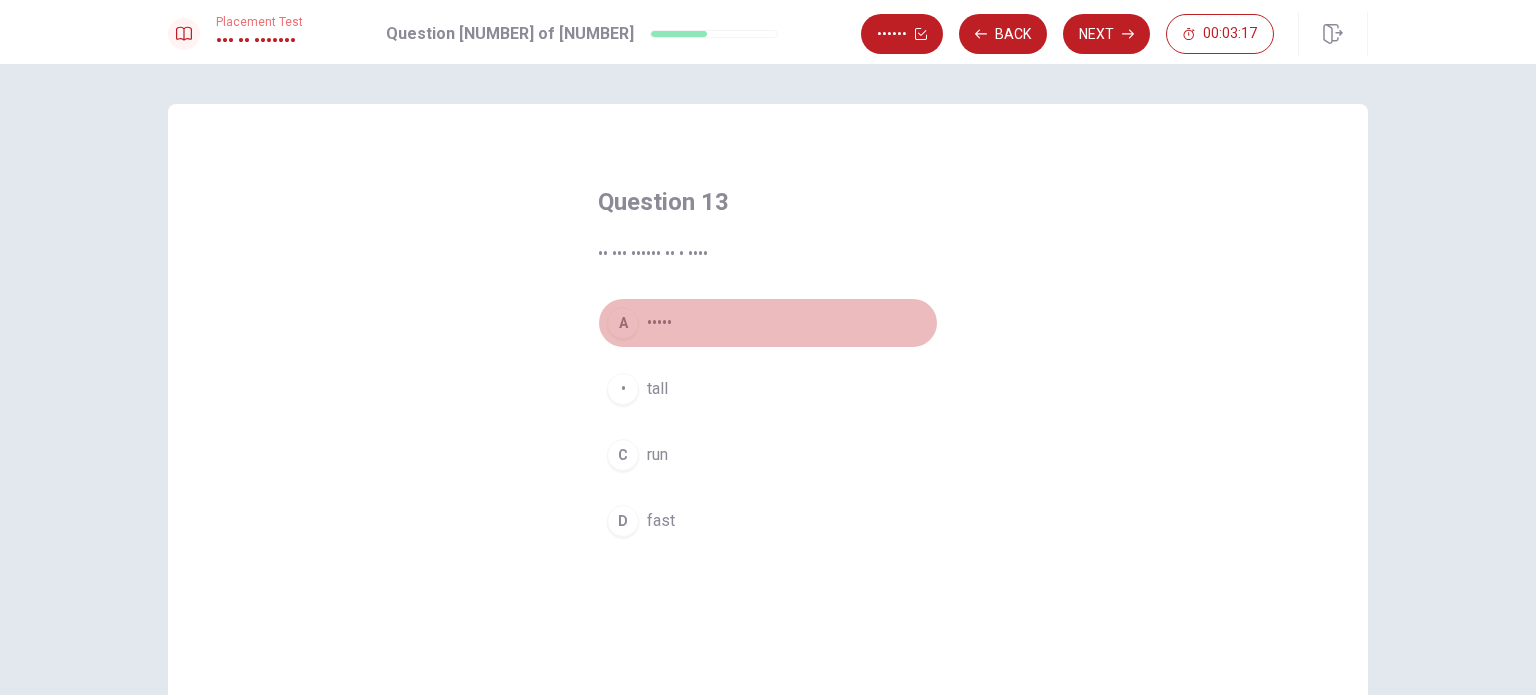 click on "•••••" at bounding box center [659, 323] 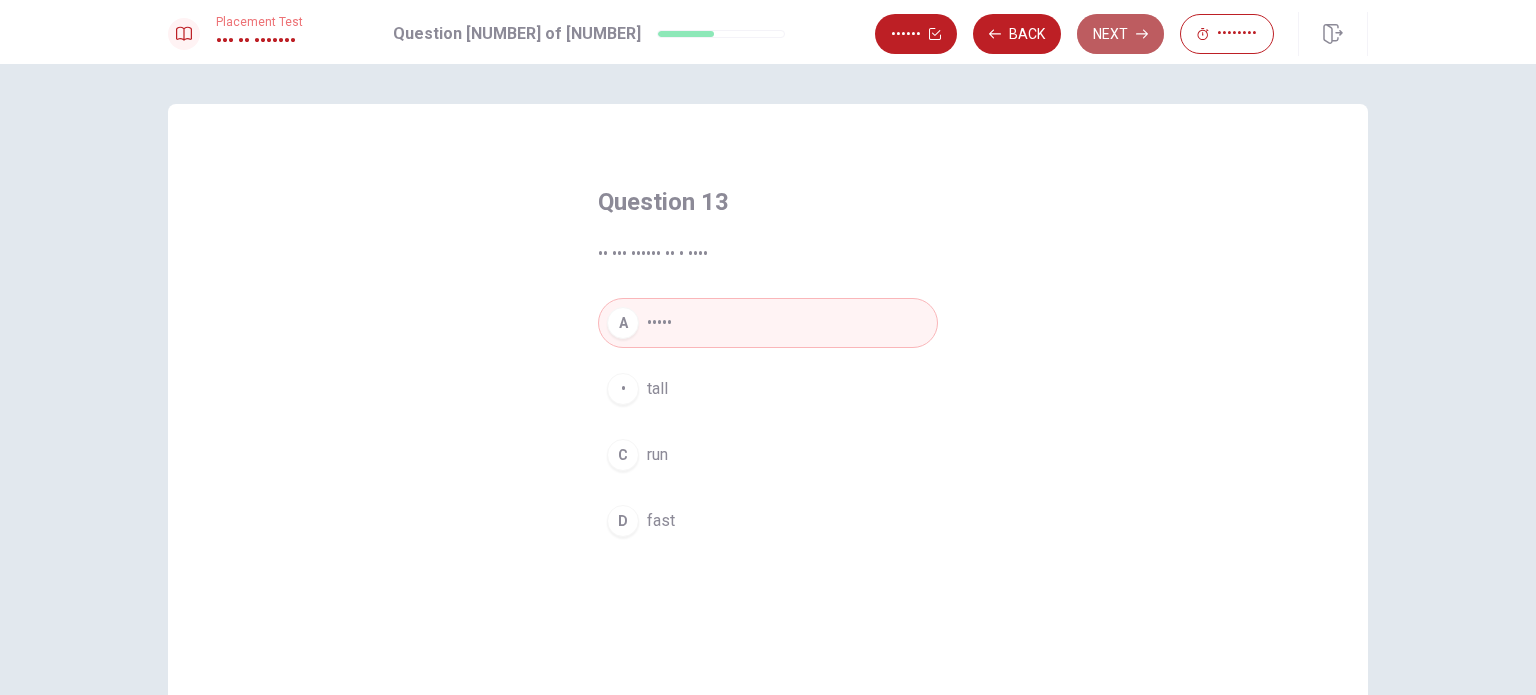 click on "Next" at bounding box center [1120, 34] 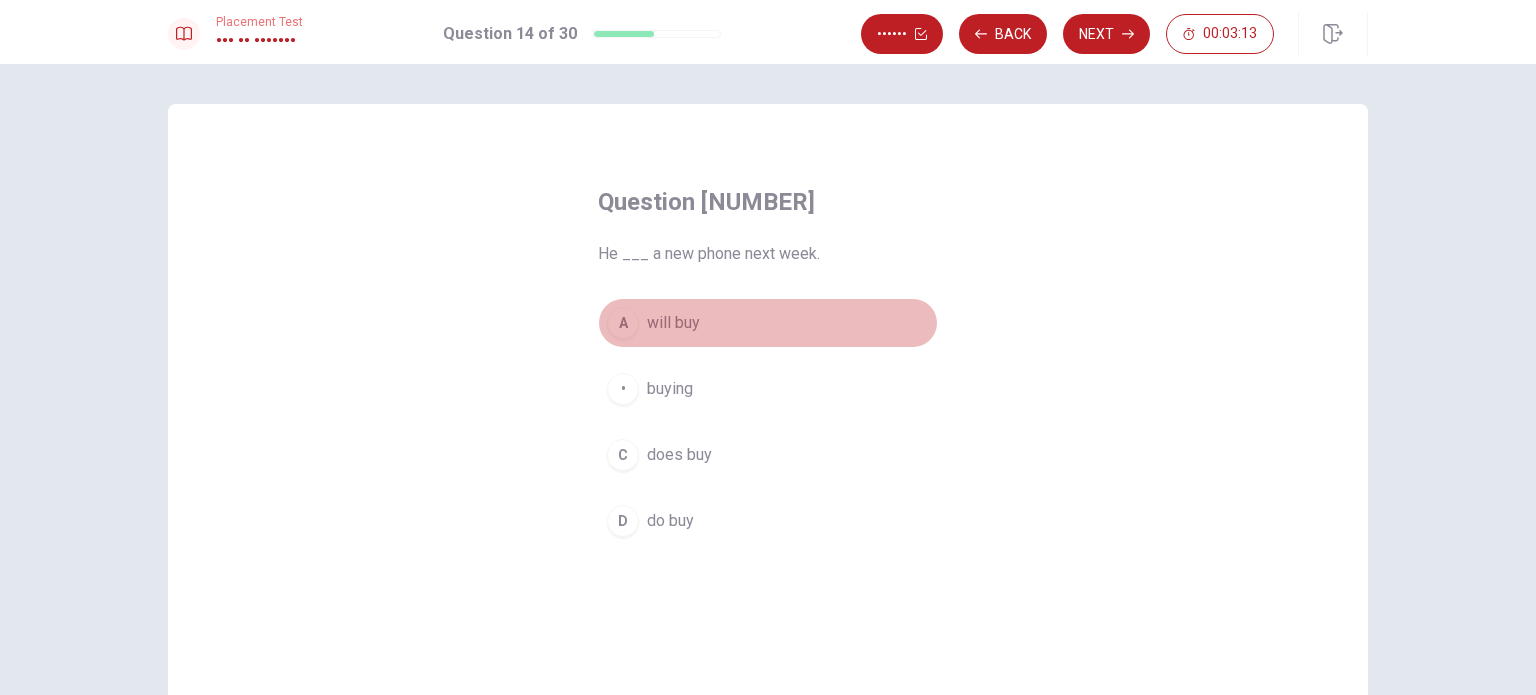 click on "will buy" at bounding box center (673, 323) 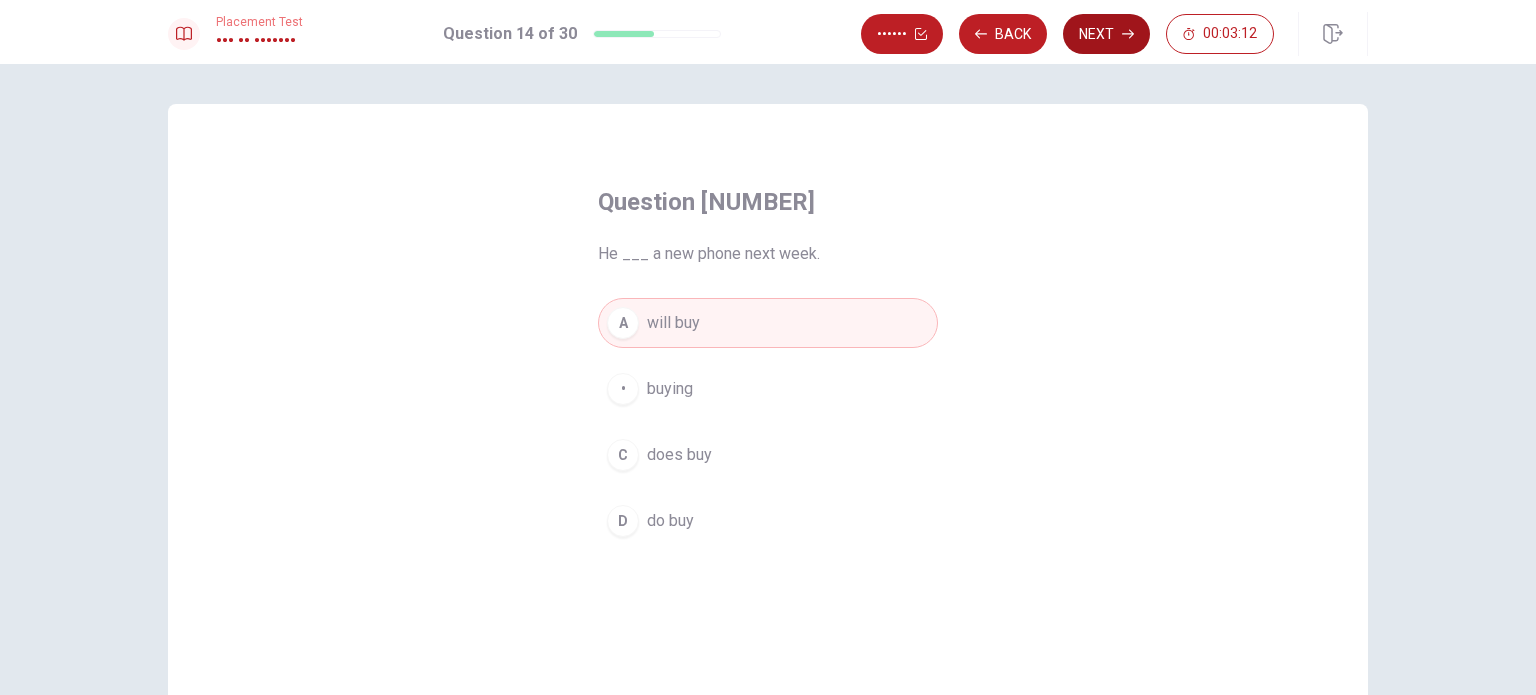 click on "Next" at bounding box center (1106, 34) 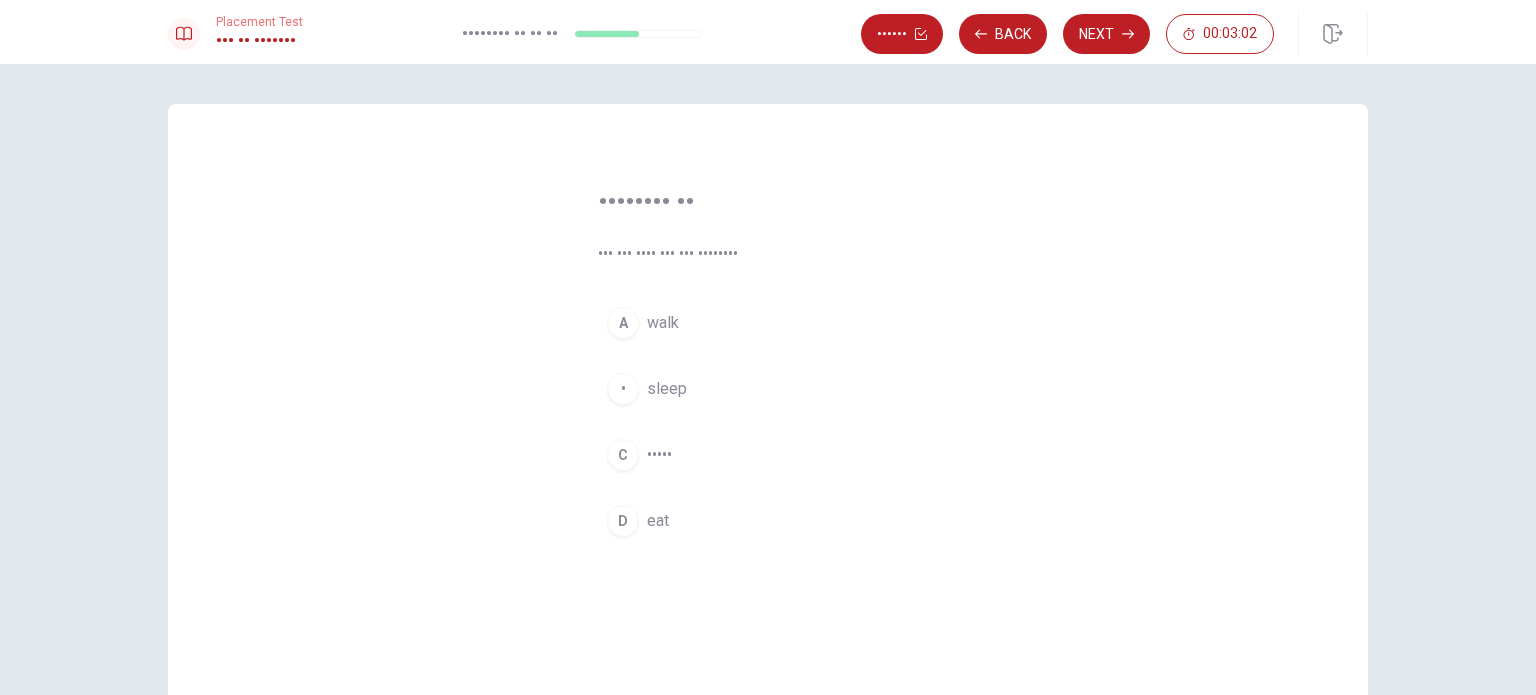 click on "•••••" at bounding box center [663, 323] 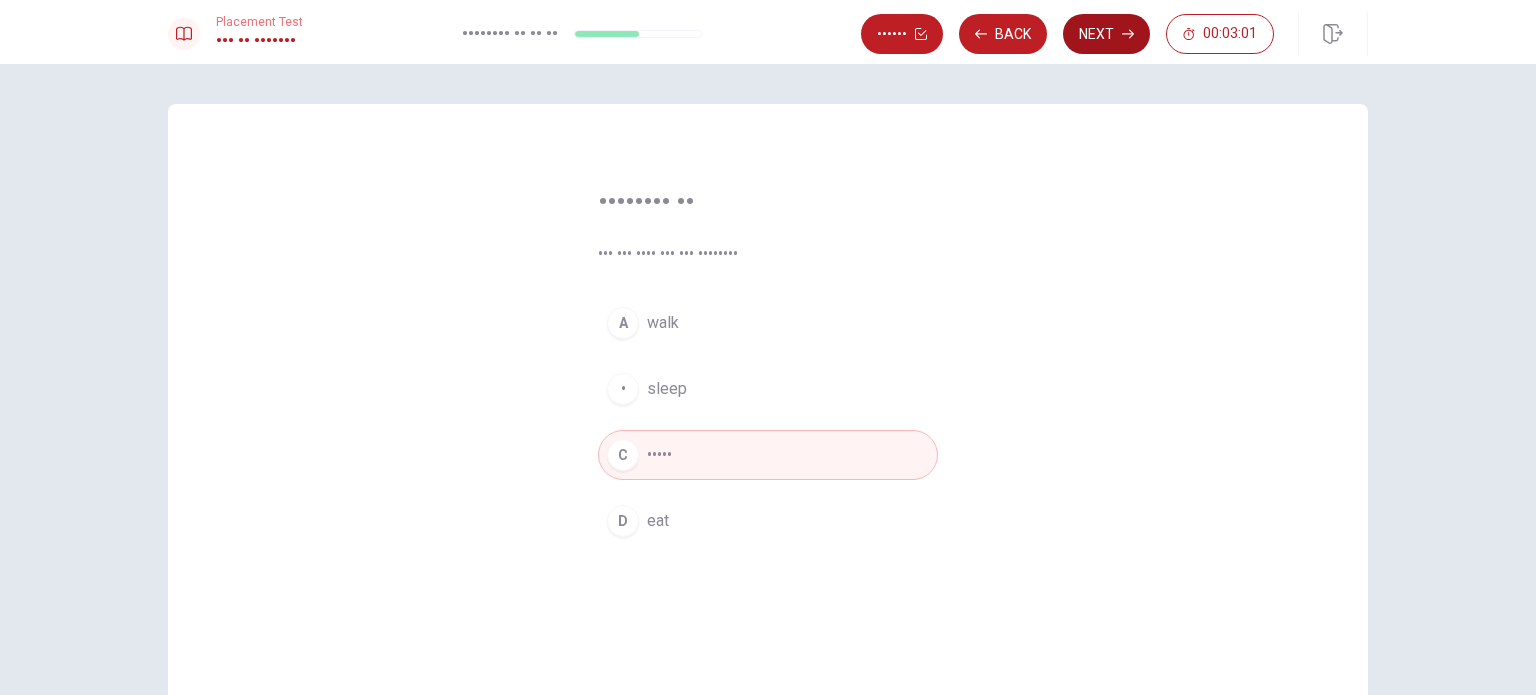 click on "Next" at bounding box center (1106, 34) 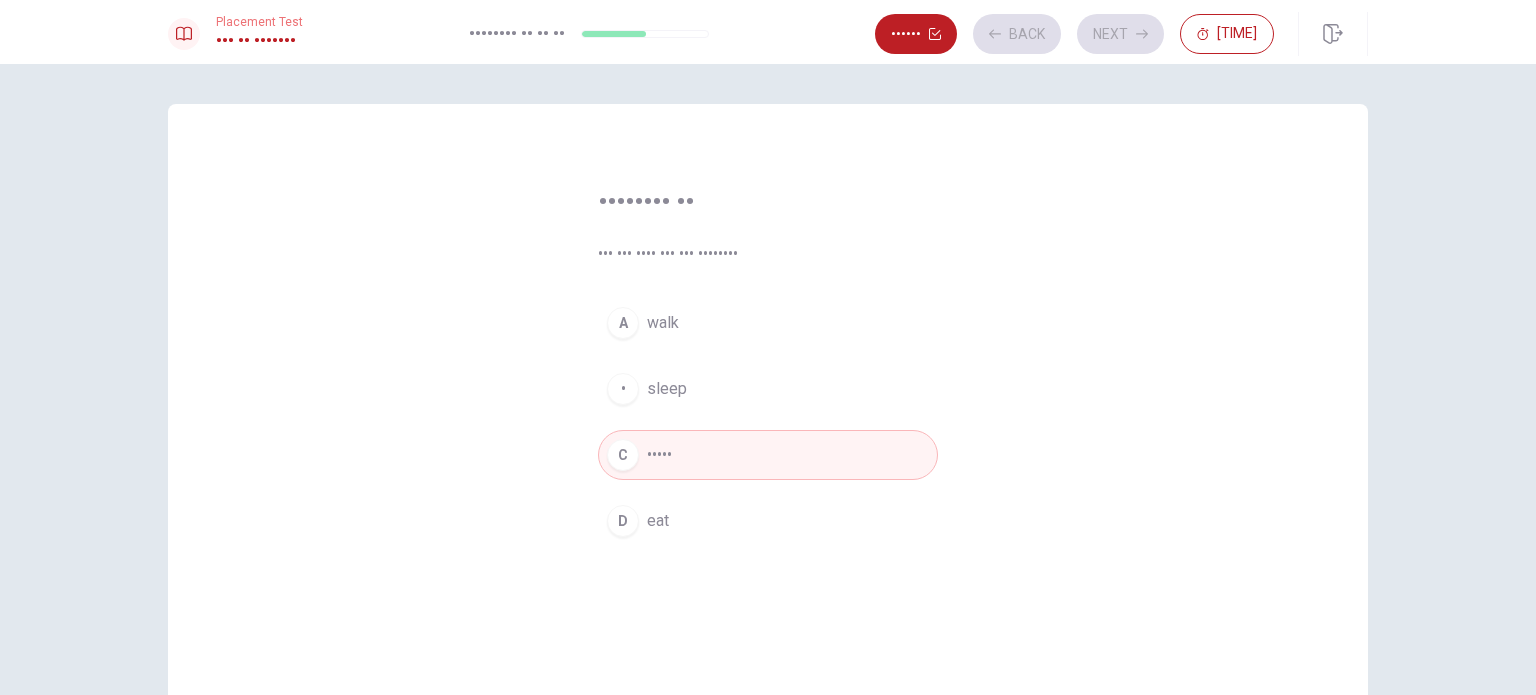 click on "eat" at bounding box center (663, 323) 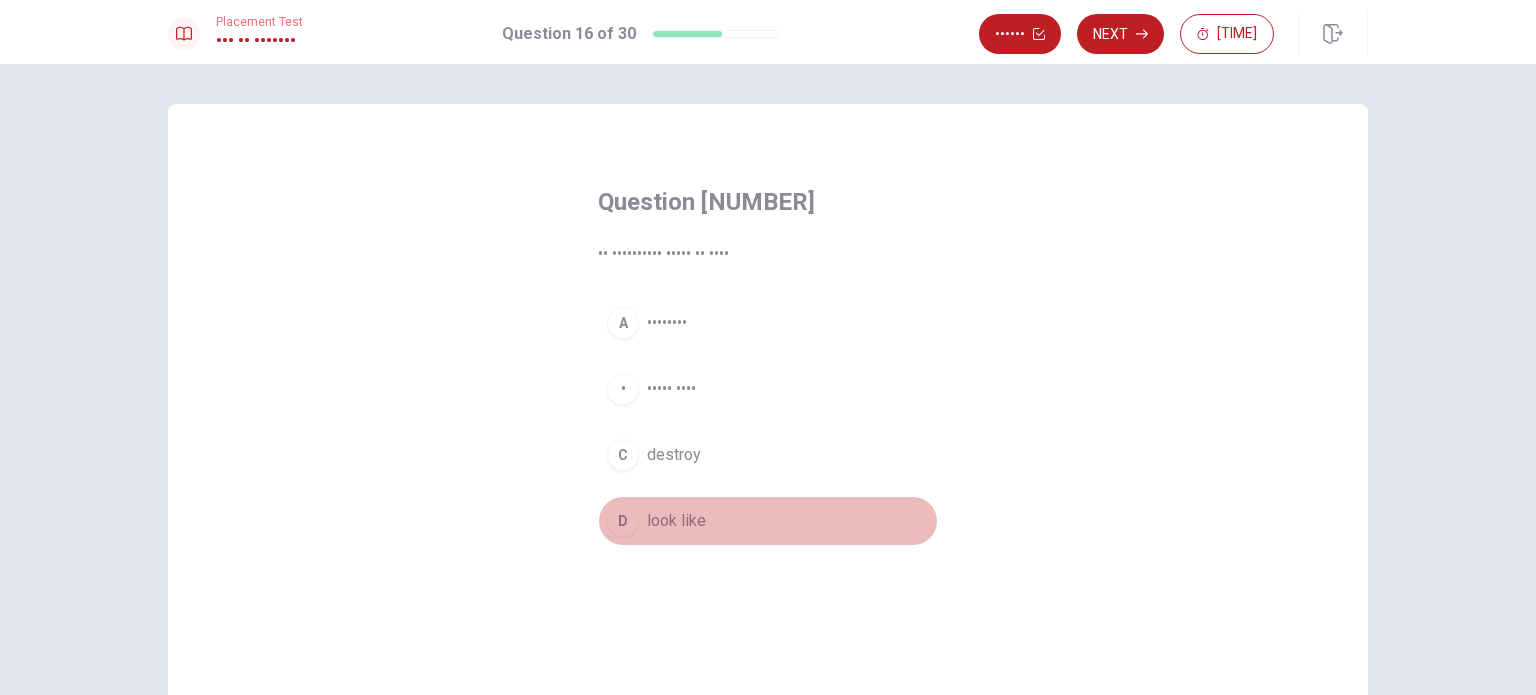 click on "look like" at bounding box center [667, 323] 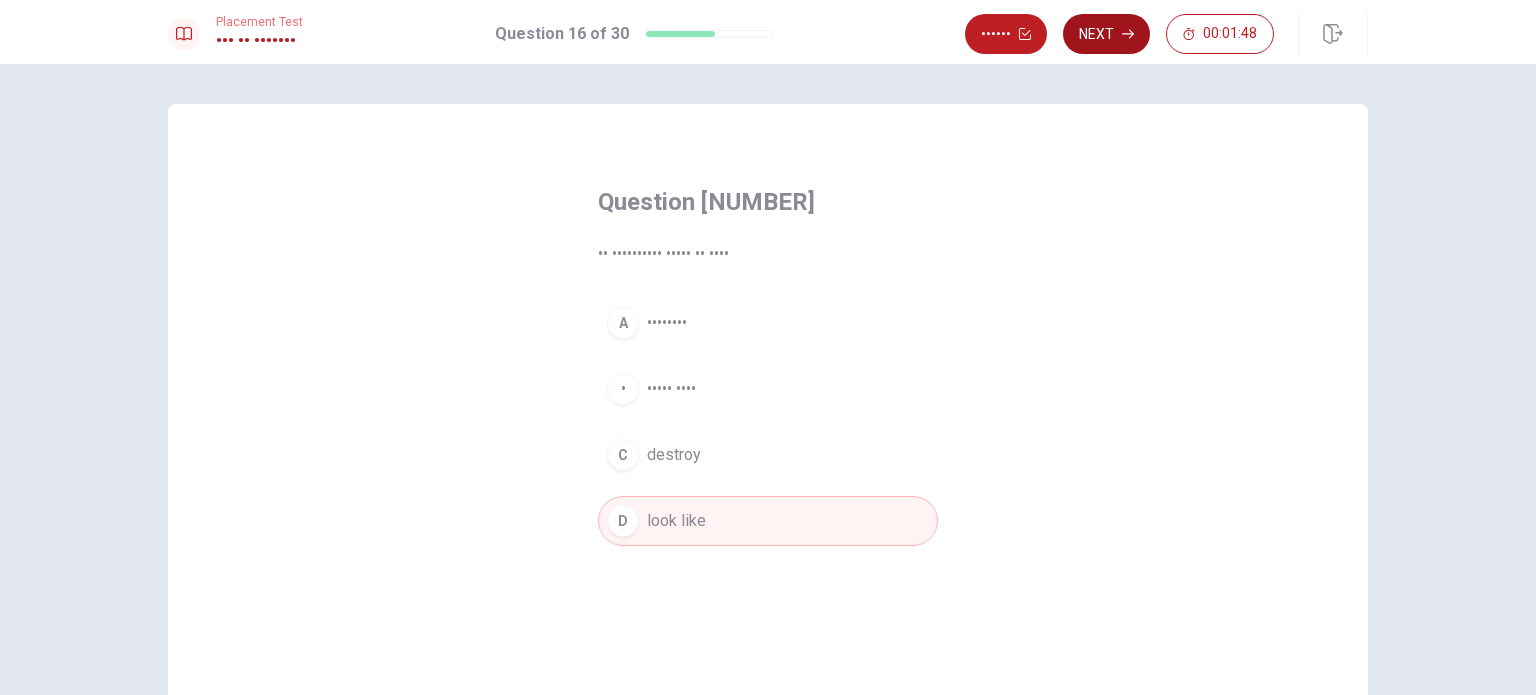 click on "Next" at bounding box center [1106, 34] 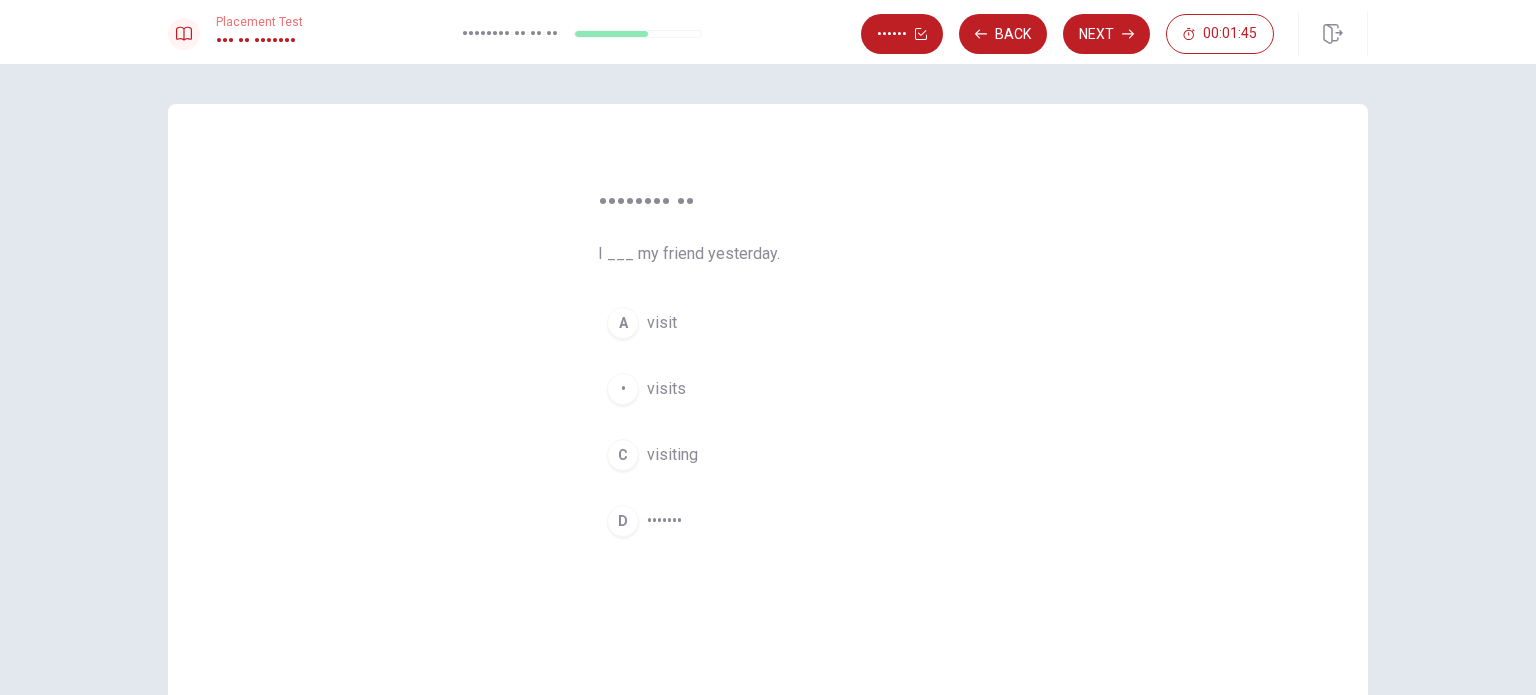 click on "•••••••" at bounding box center [662, 323] 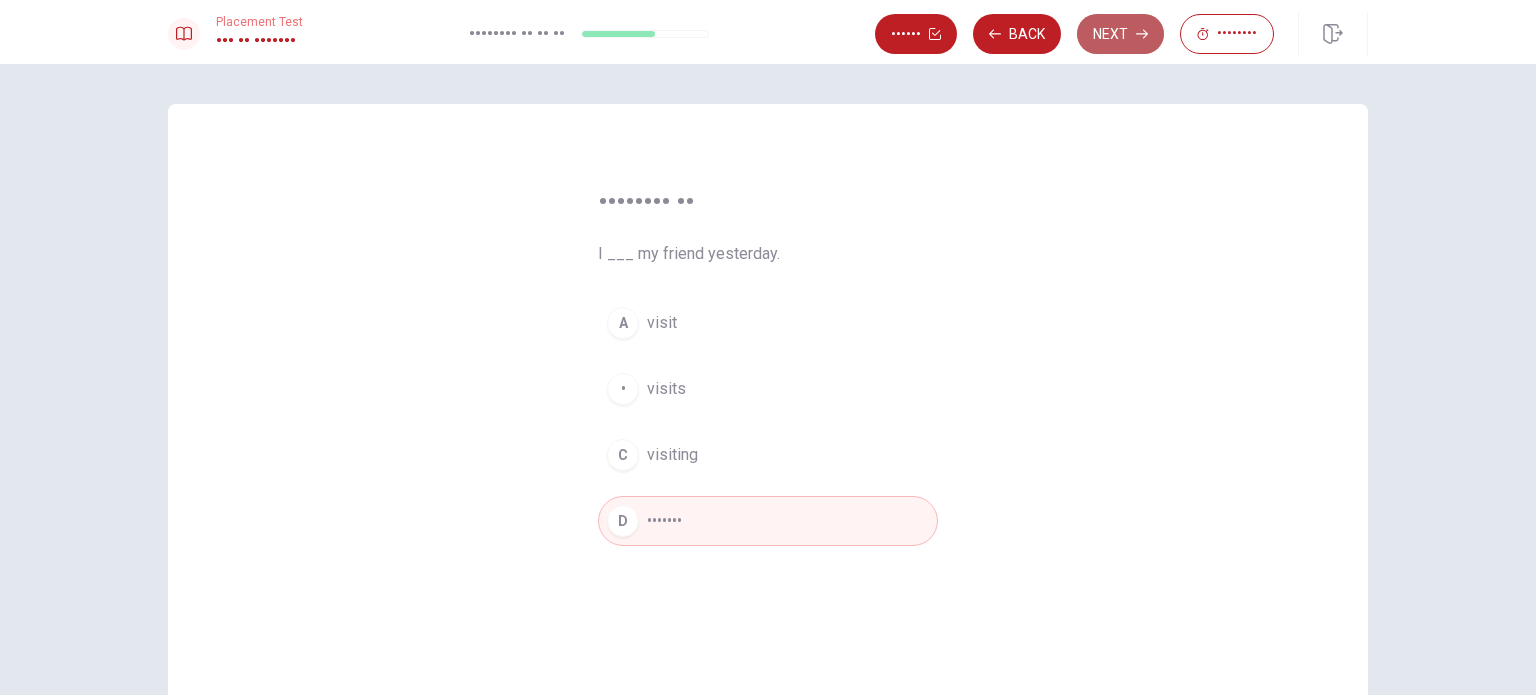 click on "Next" at bounding box center [1120, 34] 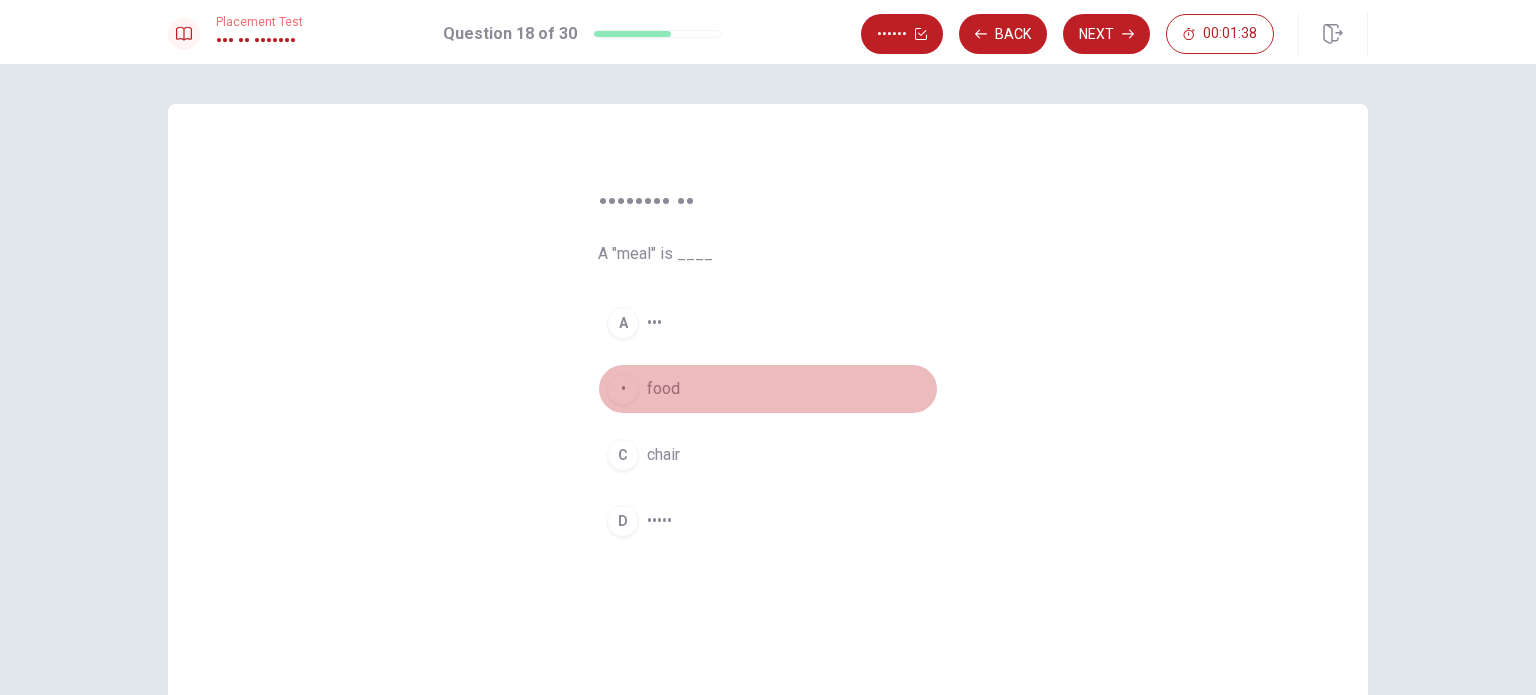 click on "food" at bounding box center [654, 323] 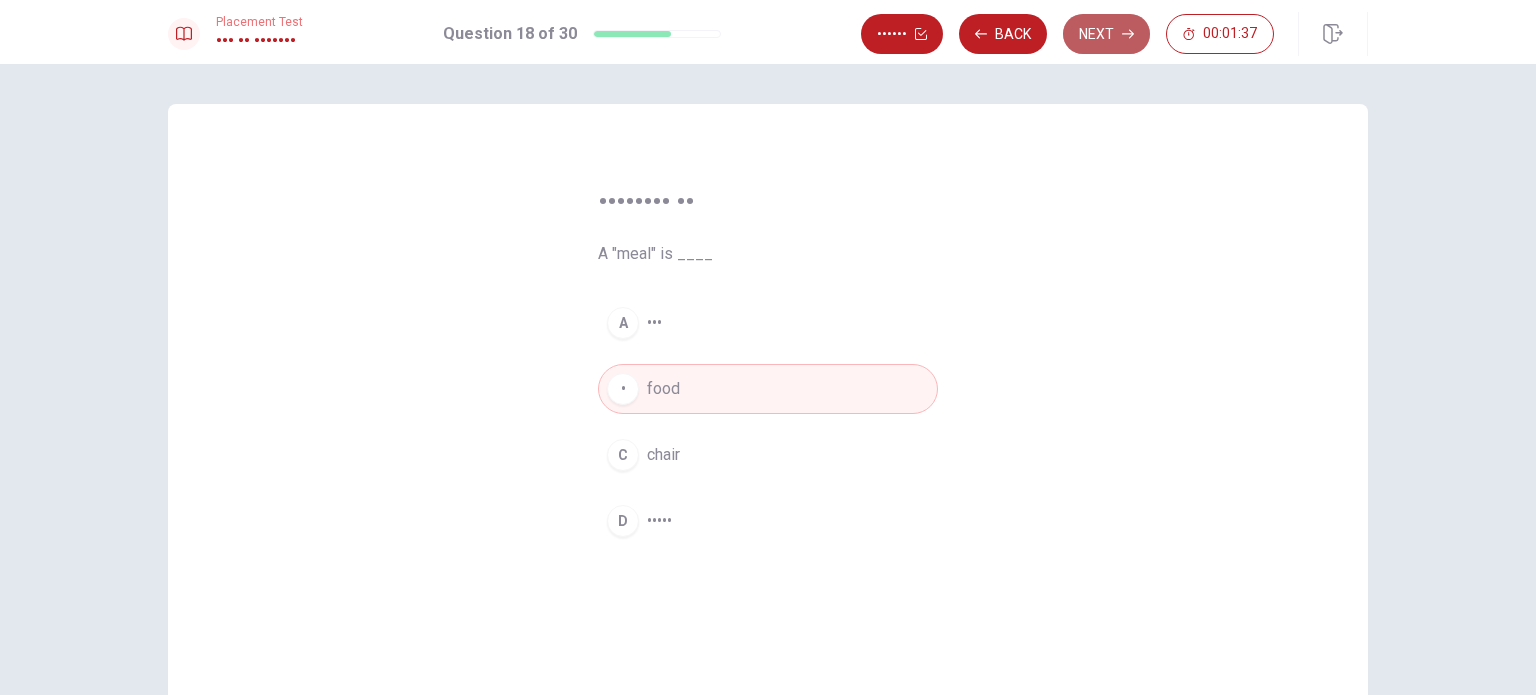 click on "Next" at bounding box center (1106, 34) 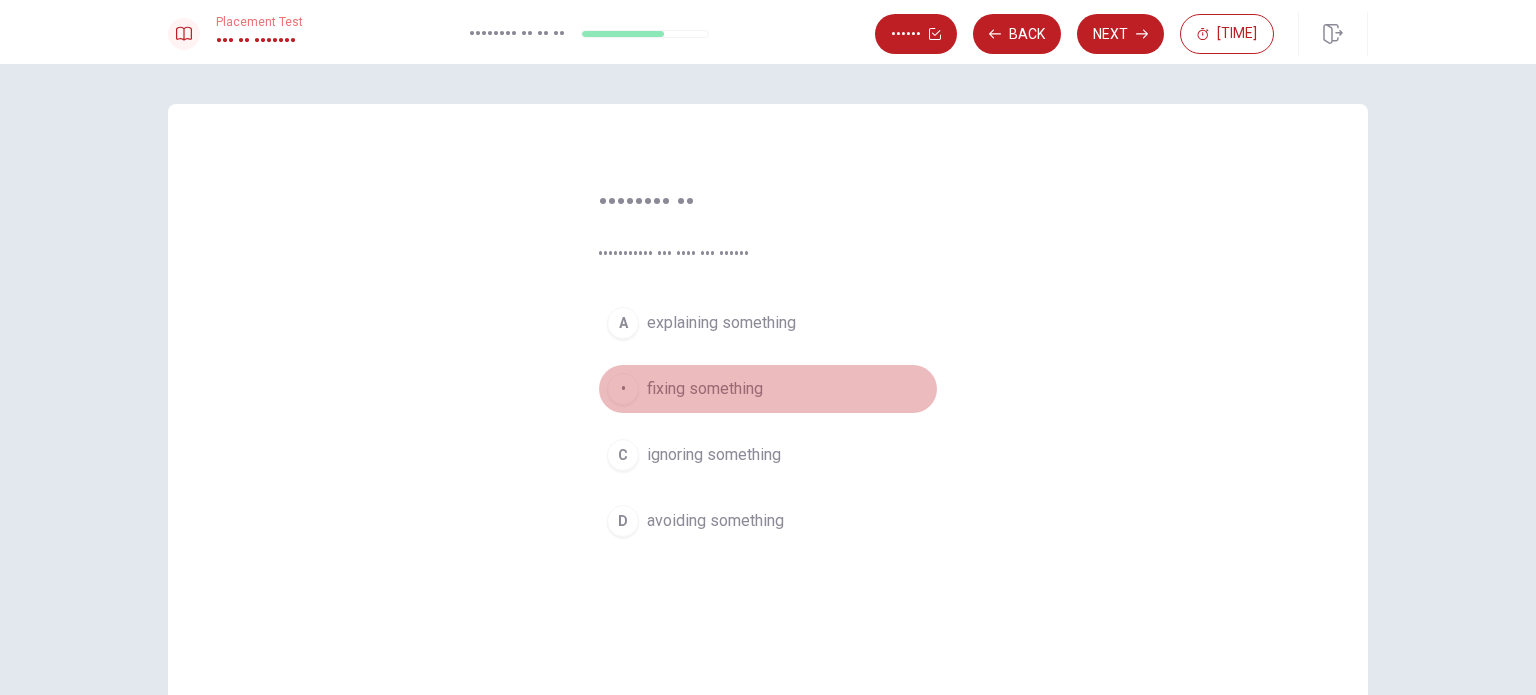 click on "fixing something" at bounding box center (721, 323) 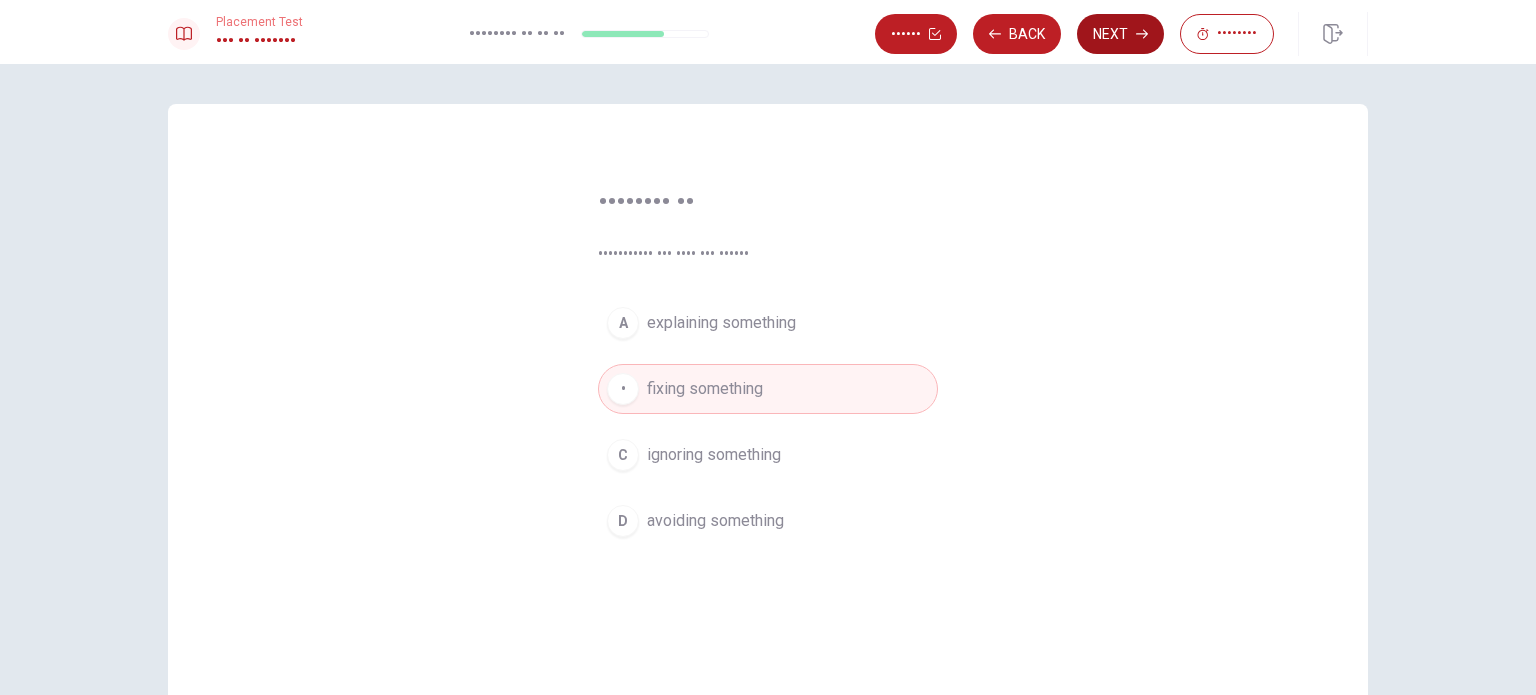 click on "Next" at bounding box center (1120, 34) 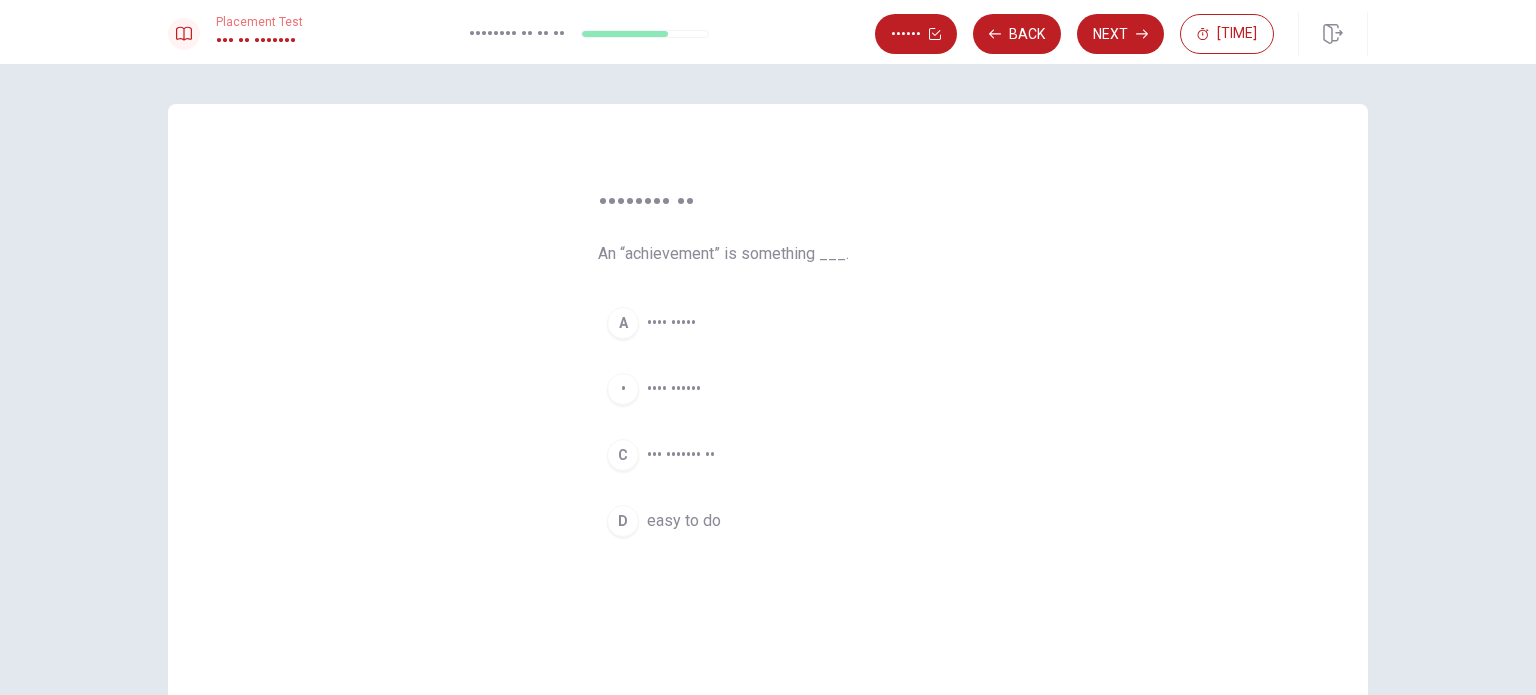 click on "A that fails" at bounding box center [768, 323] 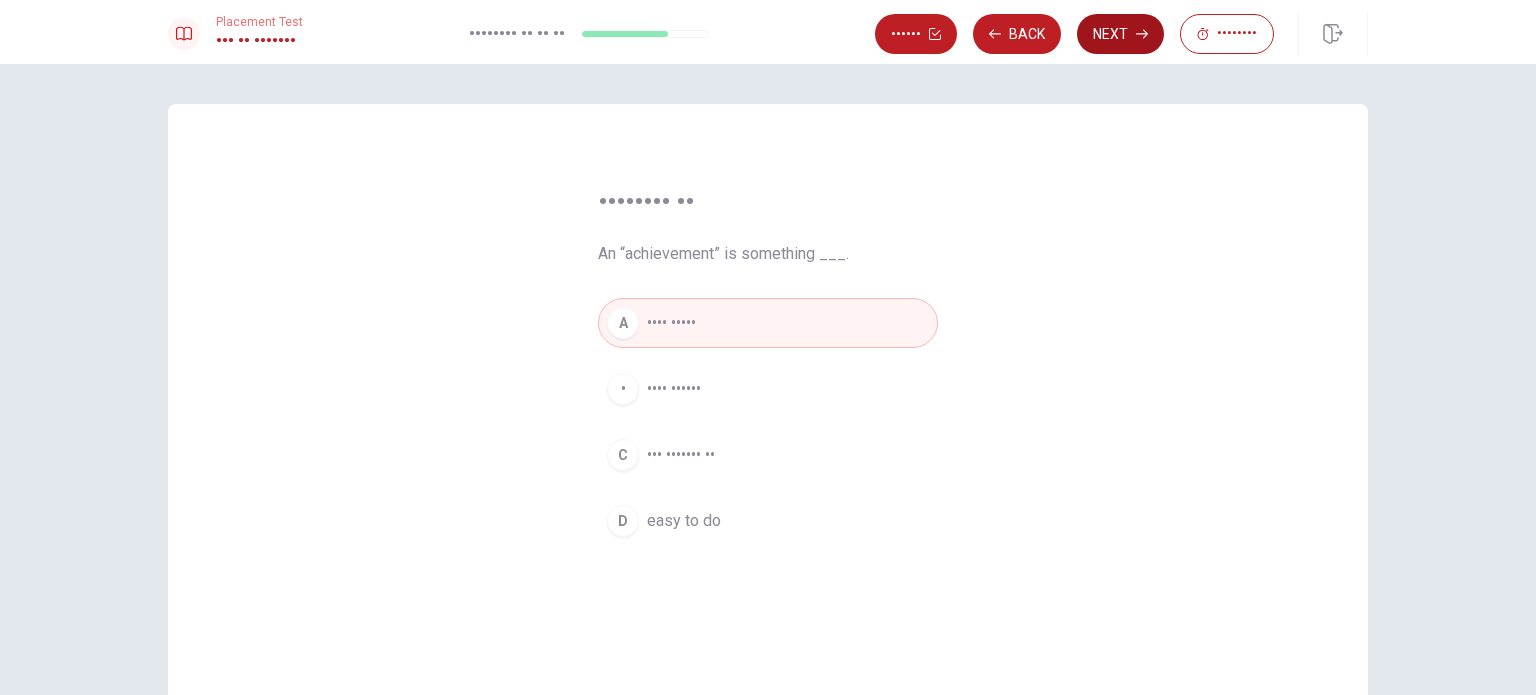 click on "Next" at bounding box center (1120, 34) 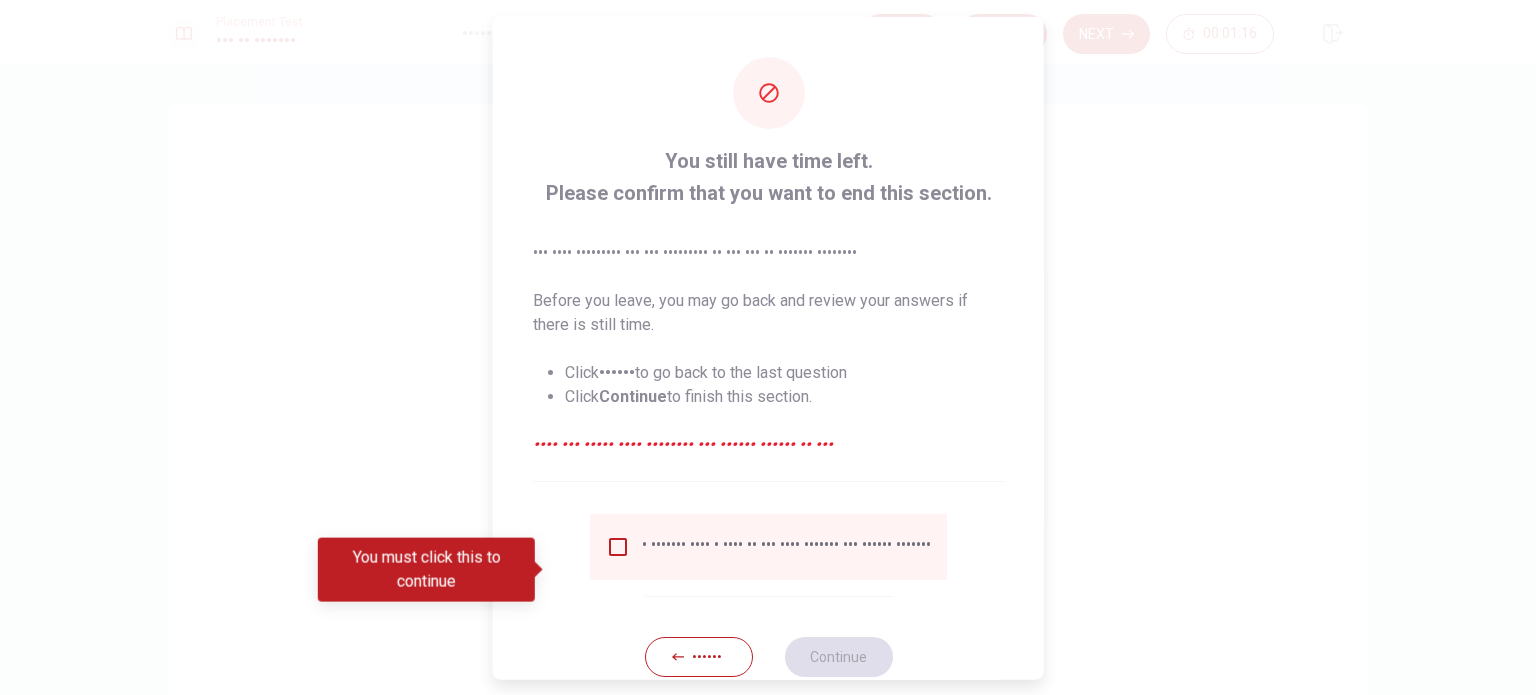 click at bounding box center (618, 546) 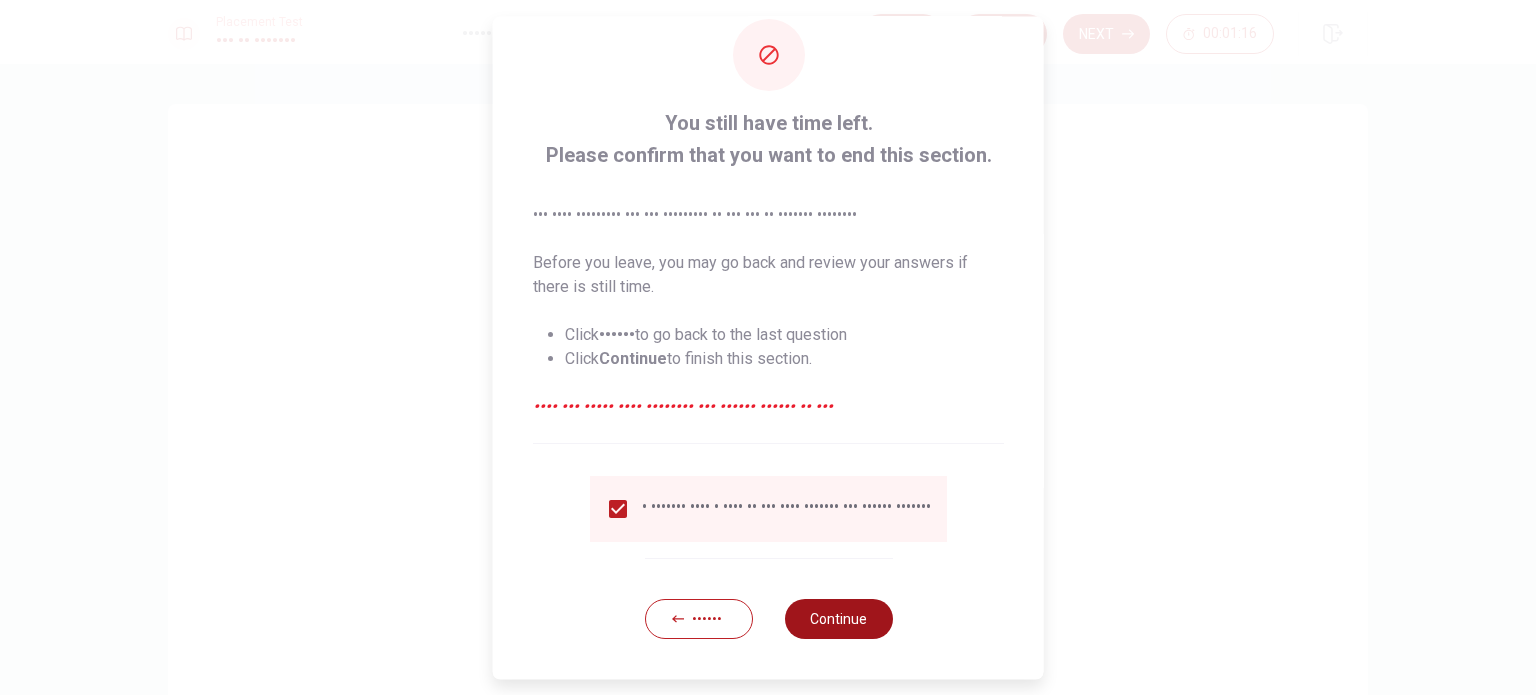 scroll, scrollTop: 74, scrollLeft: 0, axis: vertical 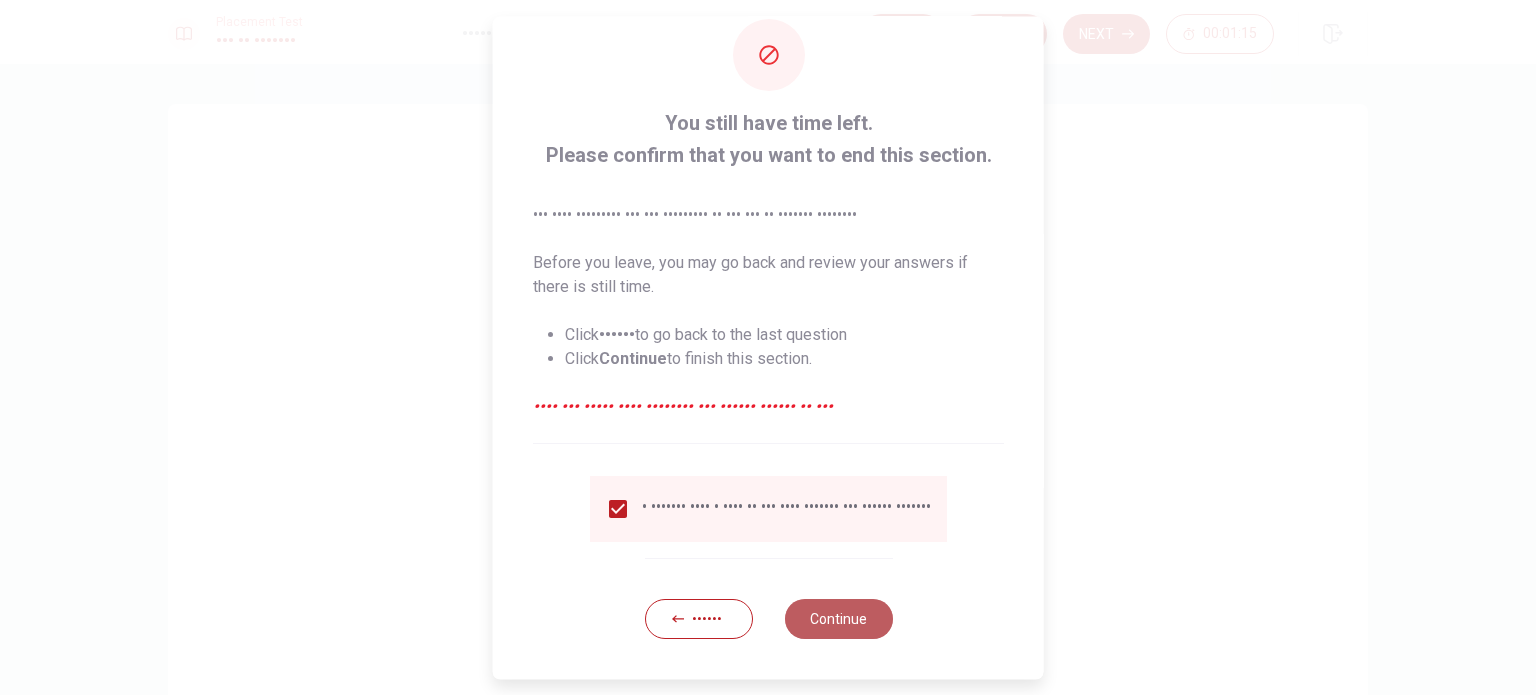 click on "Continue" at bounding box center [838, 619] 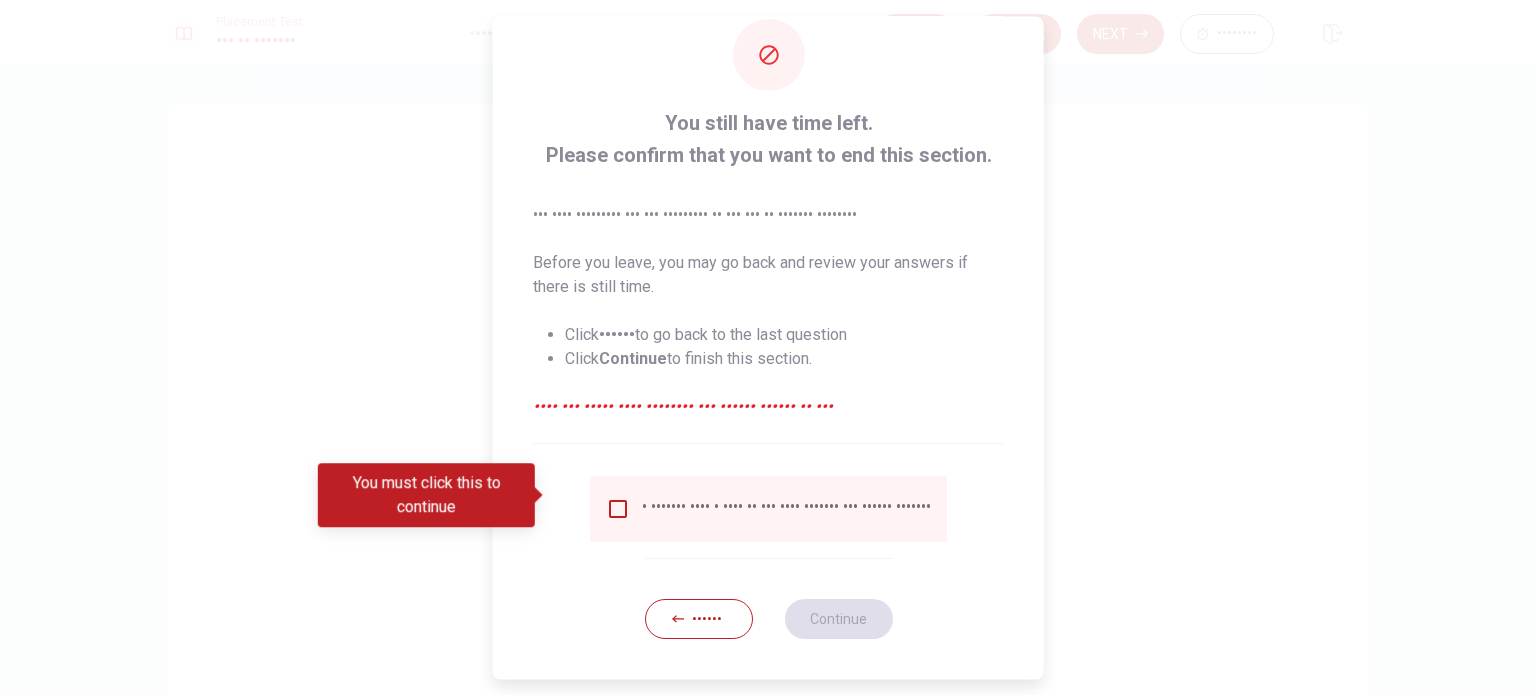 click at bounding box center [618, 509] 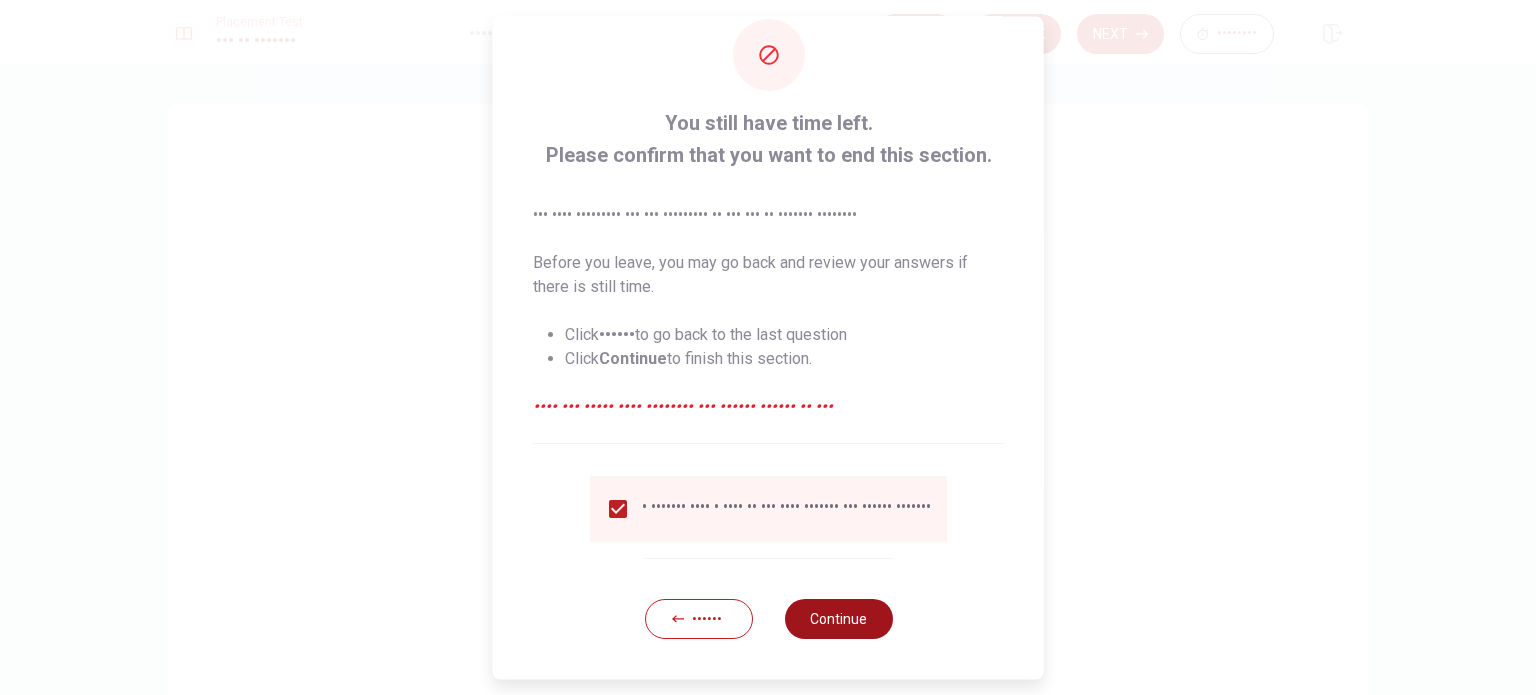 click on "Continue" at bounding box center [838, 619] 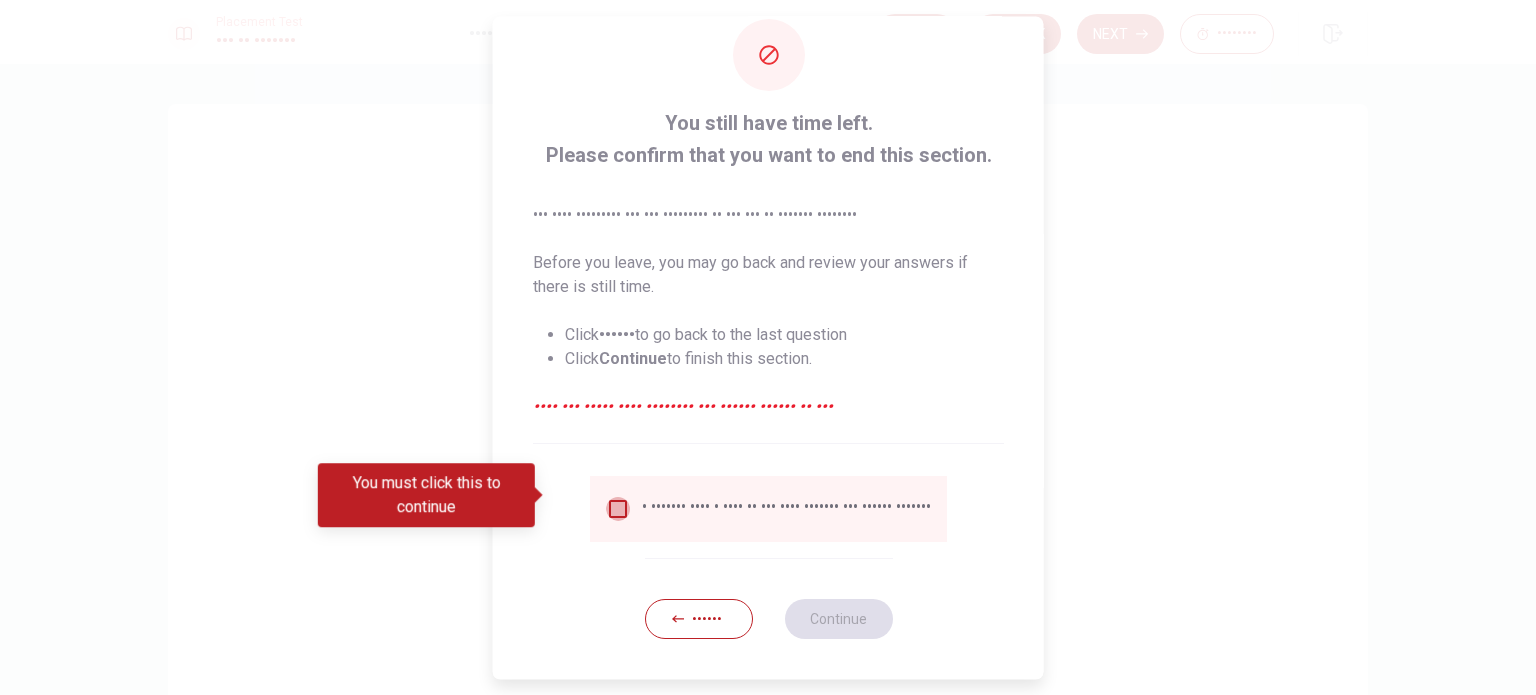 click at bounding box center [618, 509] 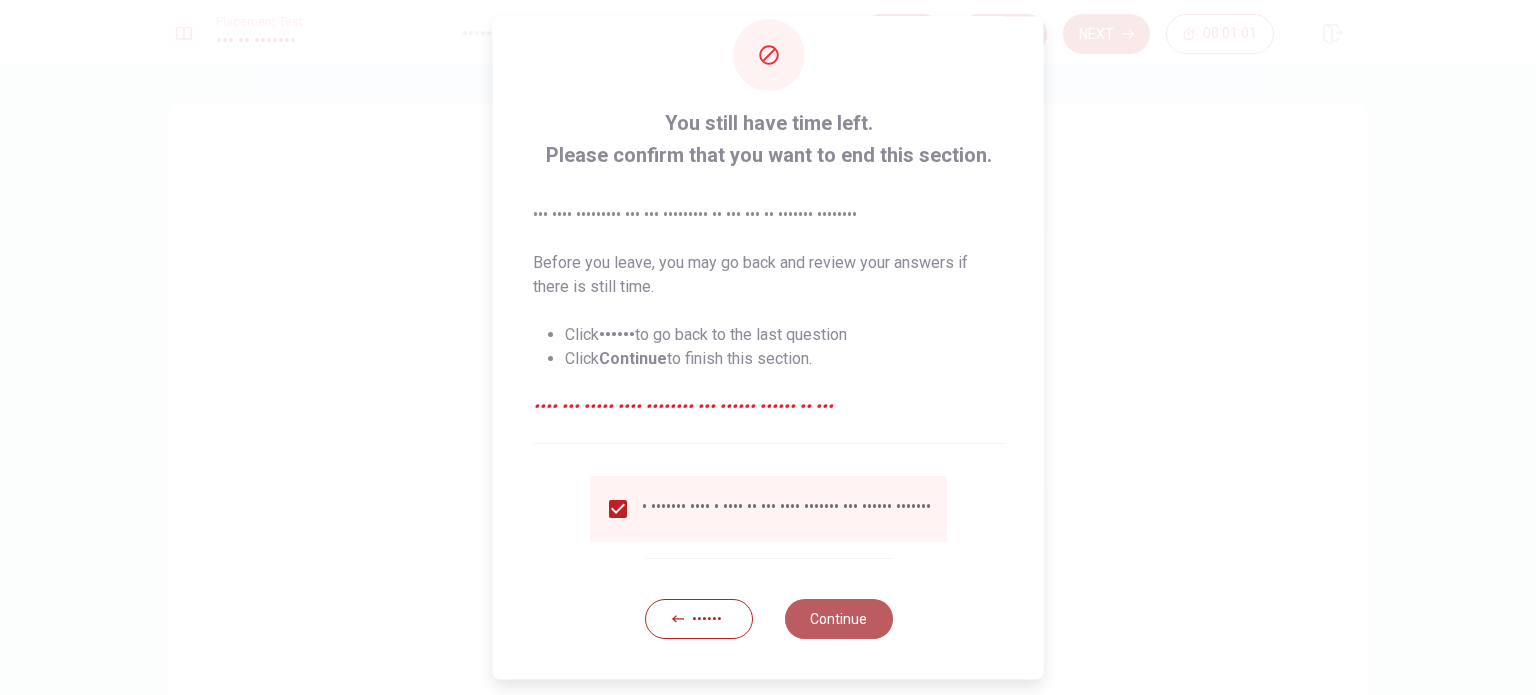 click on "Continue" at bounding box center (838, 619) 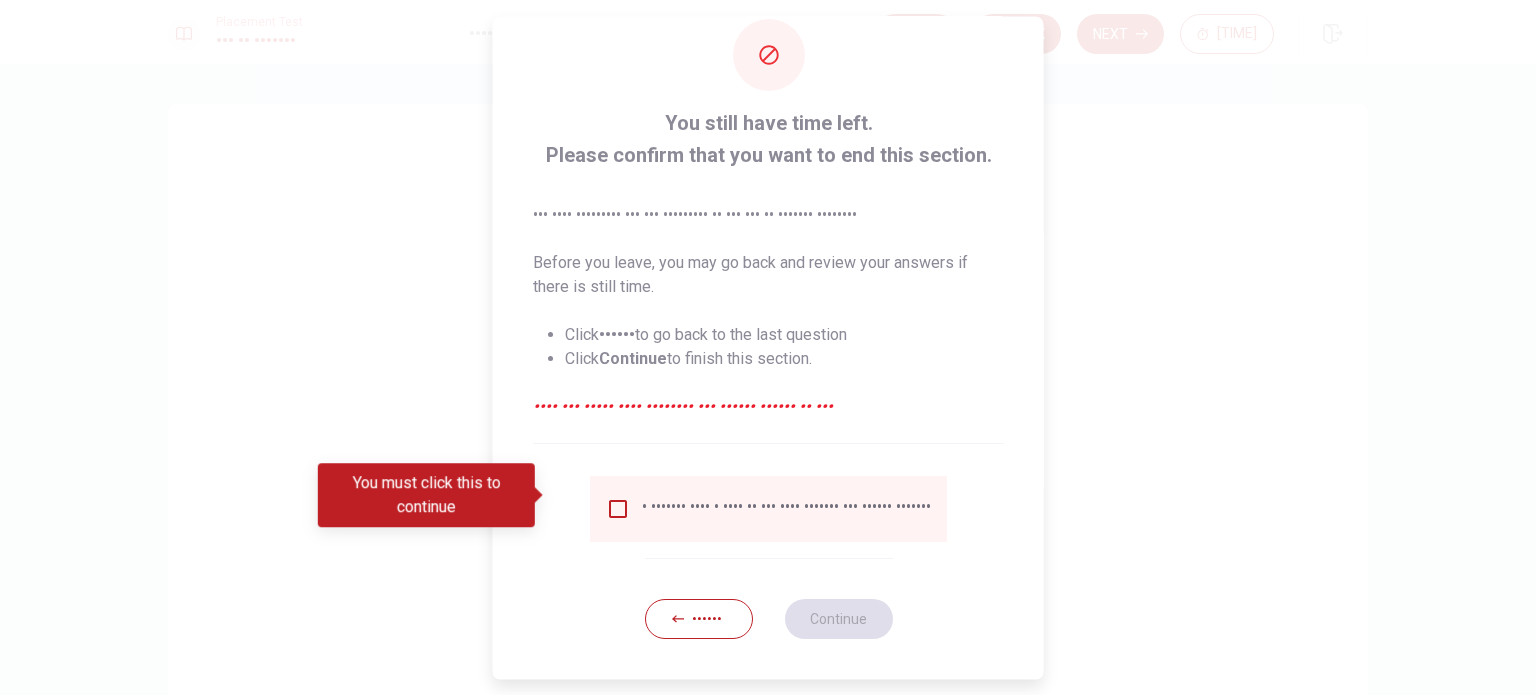 click at bounding box center (618, 509) 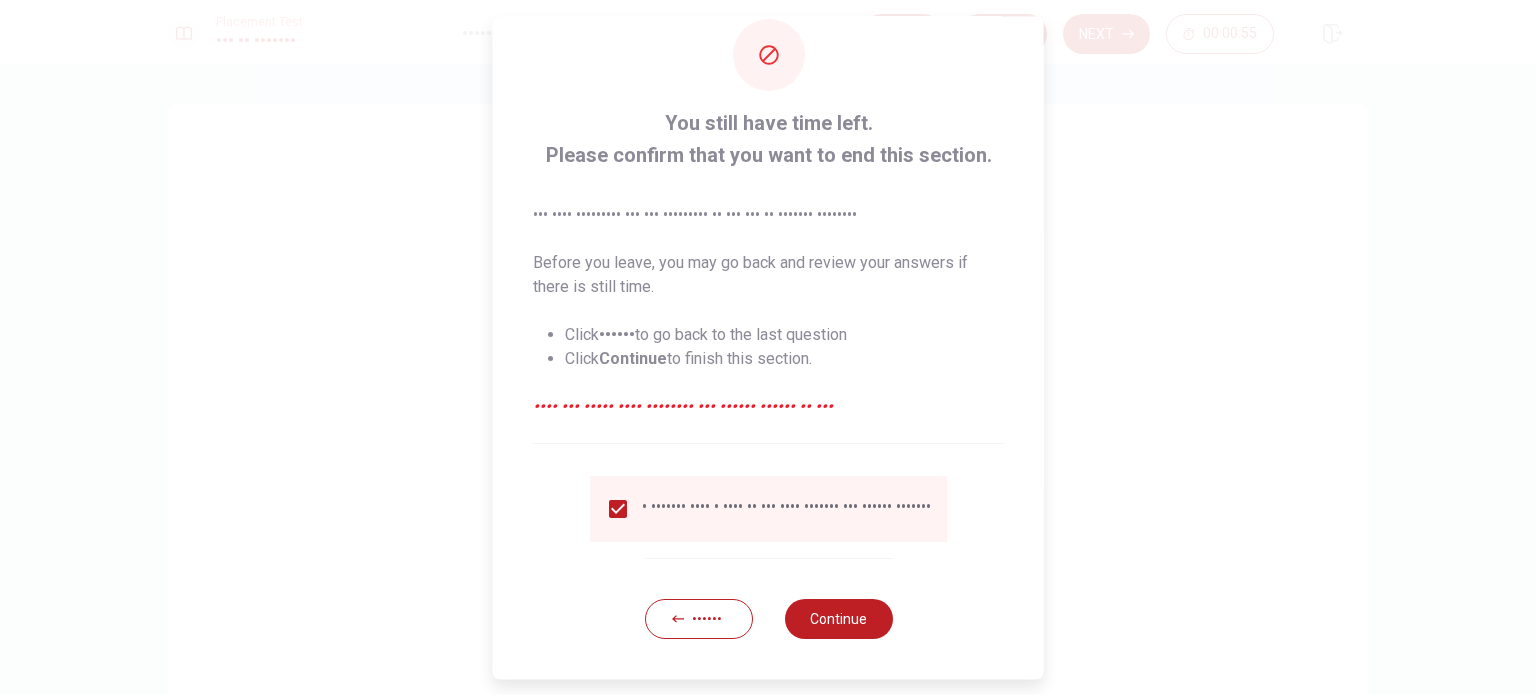scroll, scrollTop: 74, scrollLeft: 0, axis: vertical 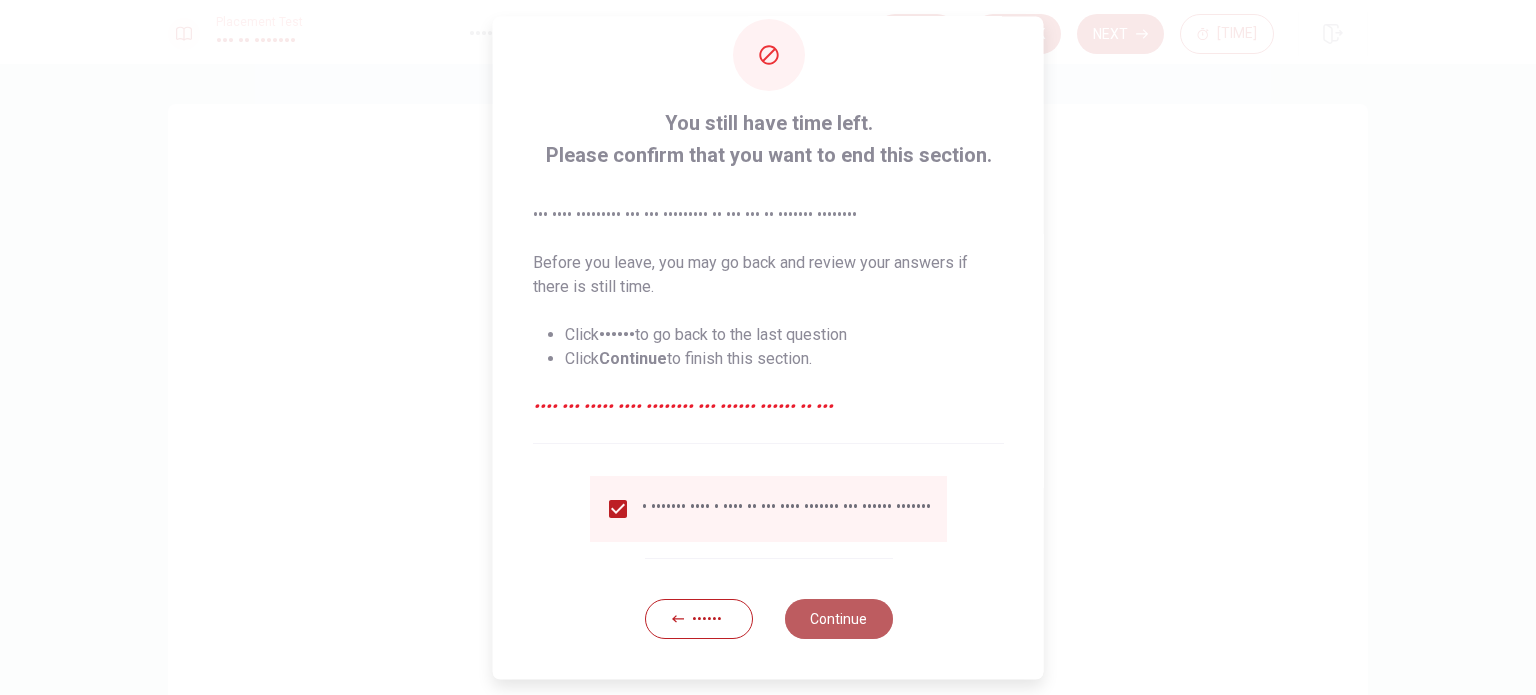 click on "Continue" at bounding box center [838, 619] 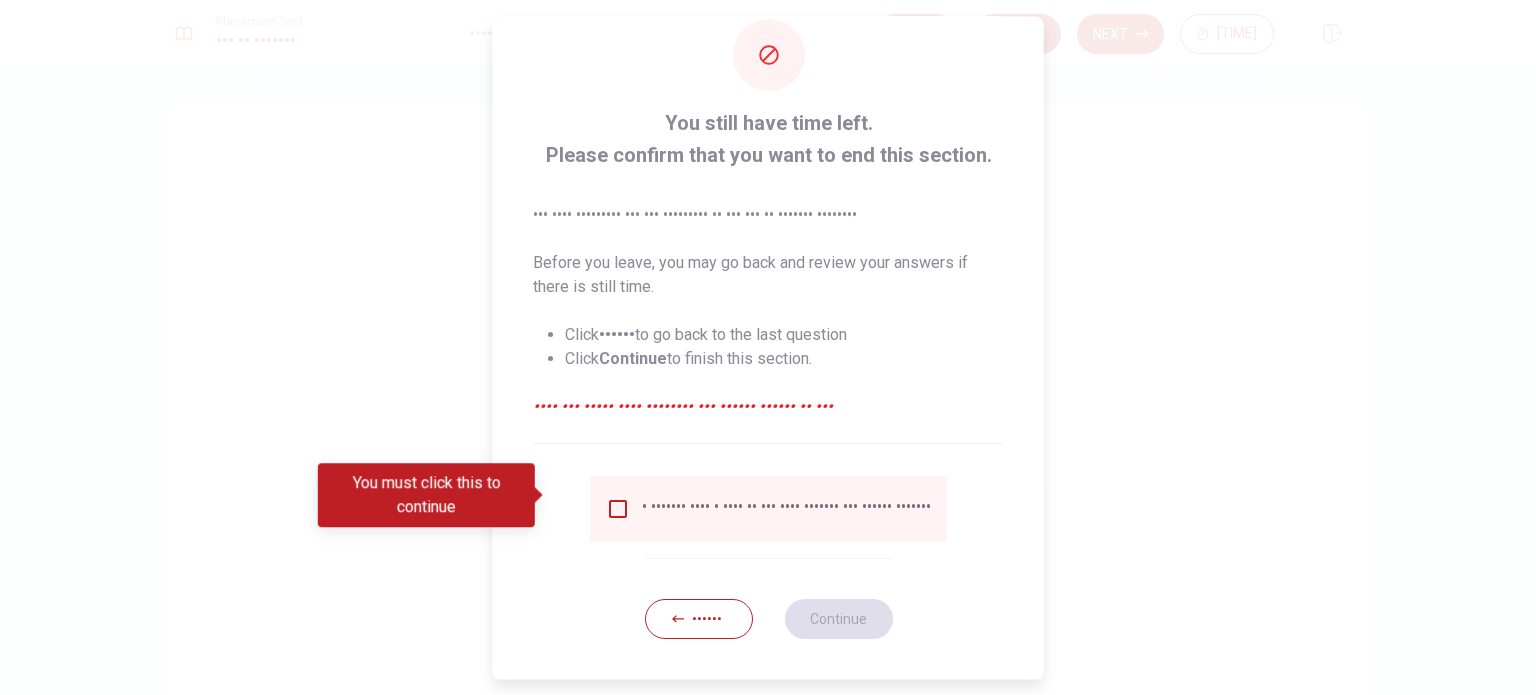 click at bounding box center [618, 509] 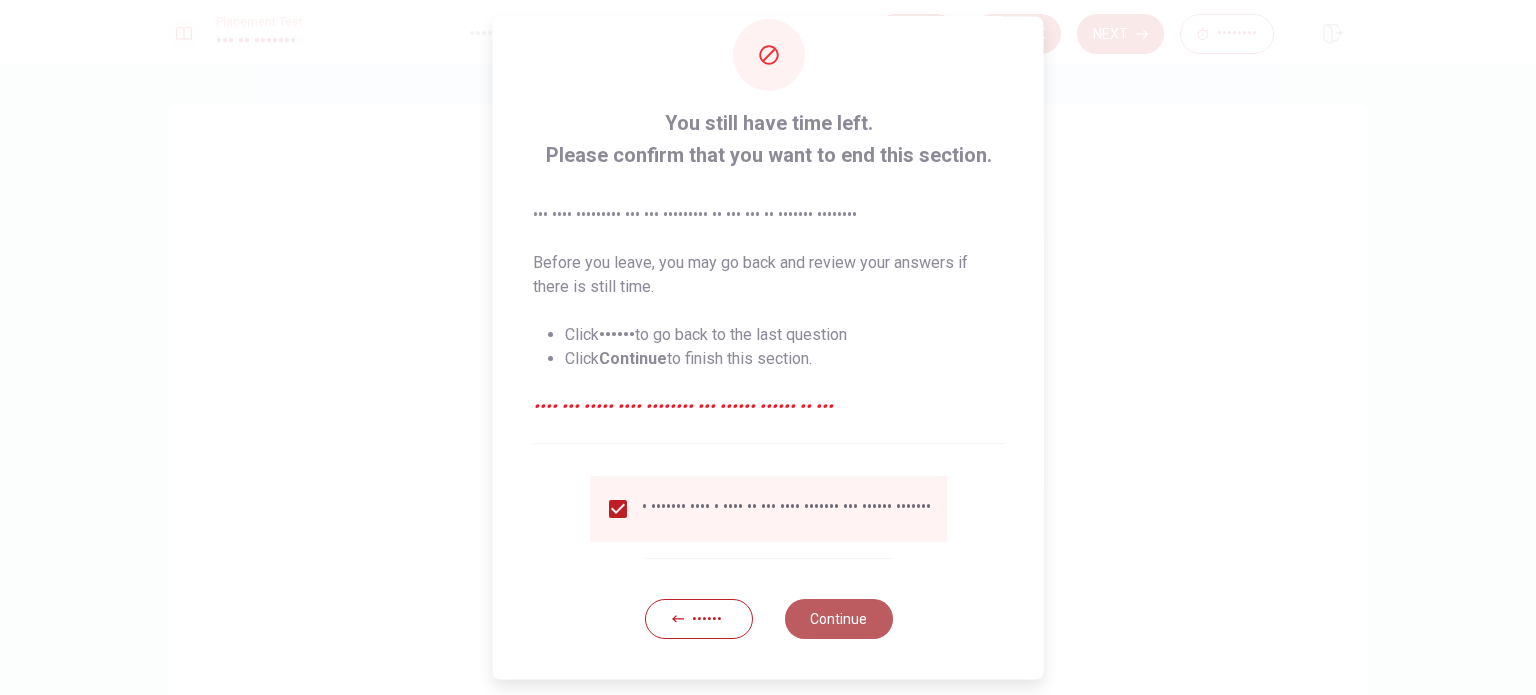 click on "Continue" at bounding box center [838, 619] 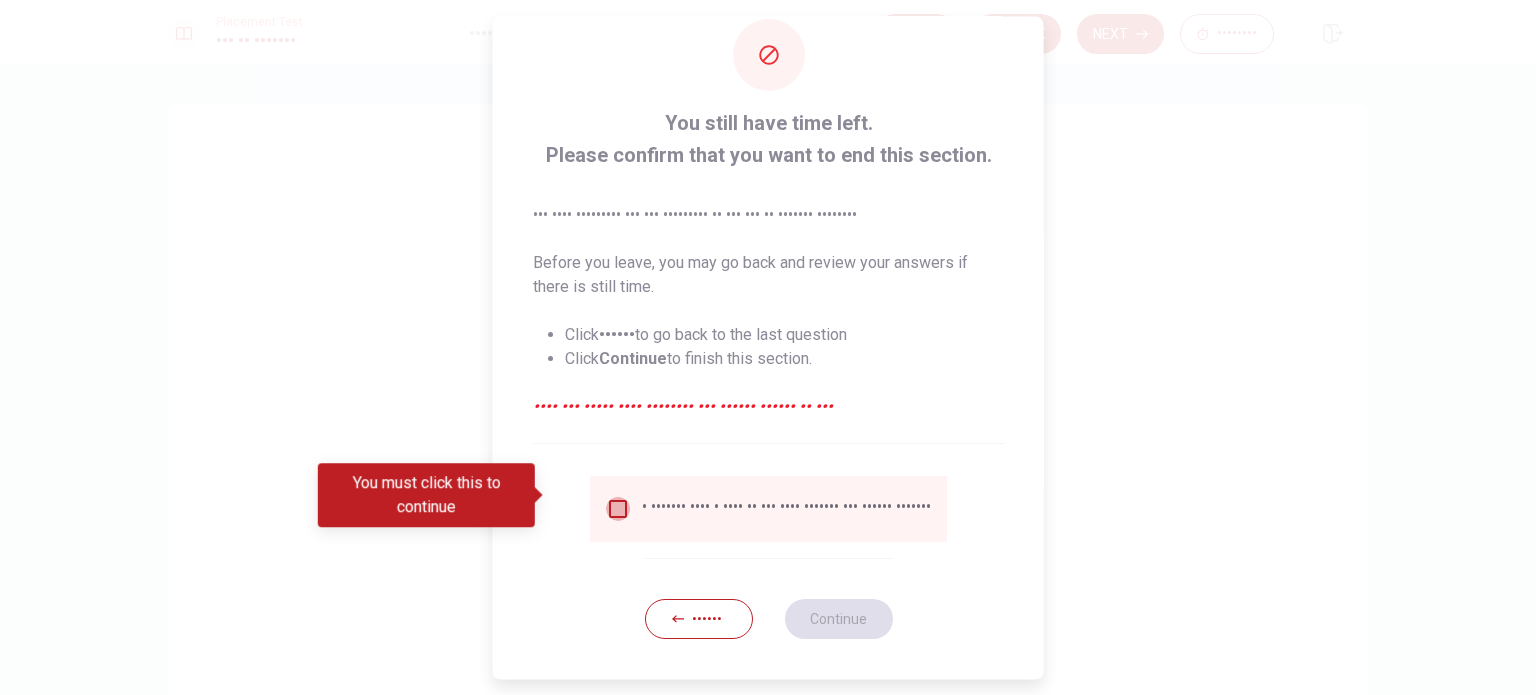 click at bounding box center [618, 509] 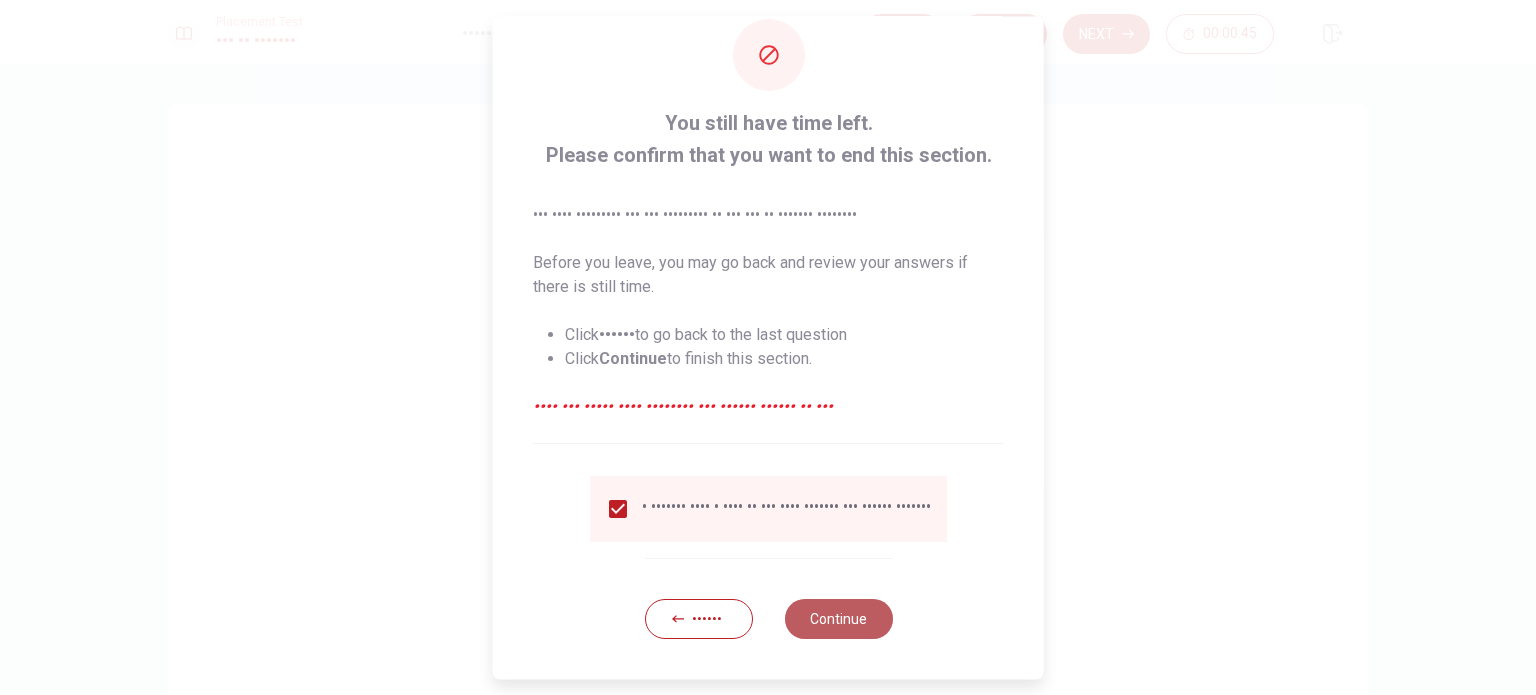 click on "Continue" at bounding box center (838, 619) 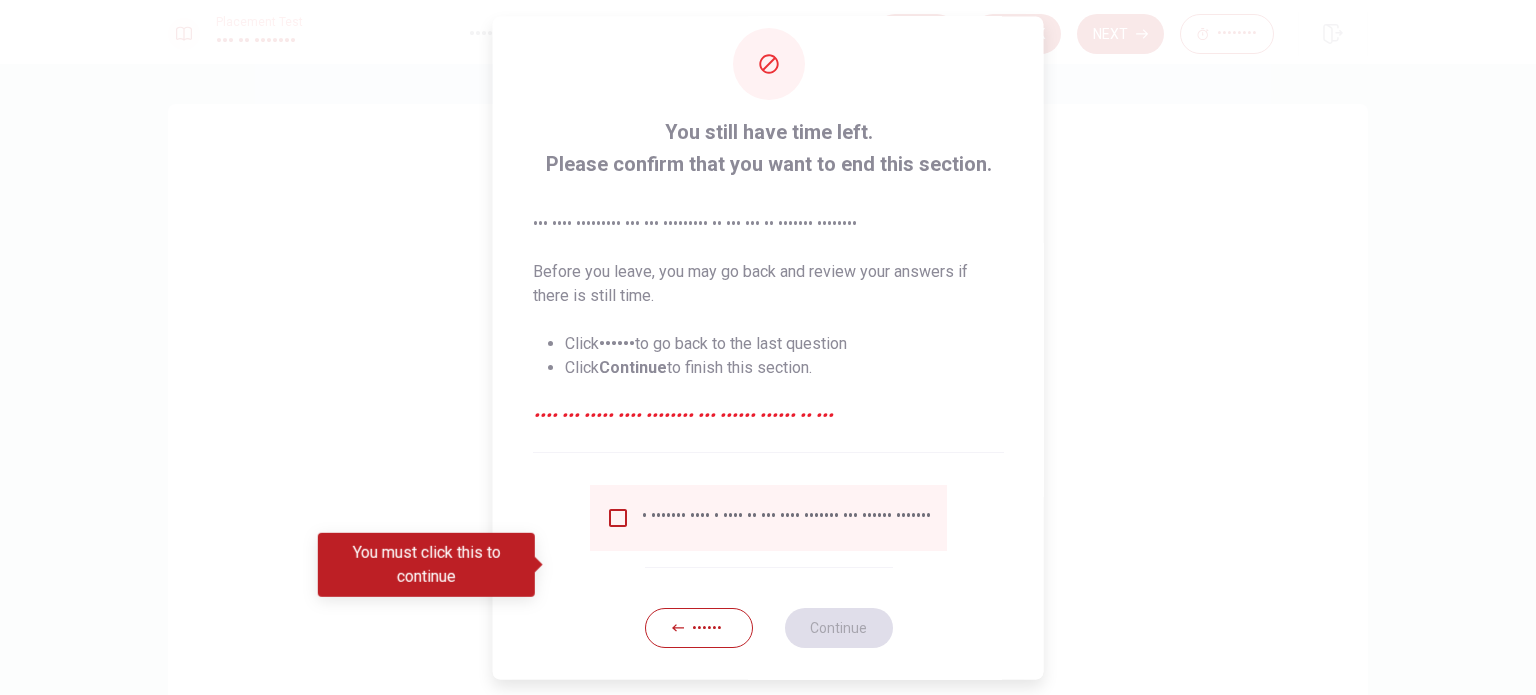 scroll, scrollTop: 74, scrollLeft: 0, axis: vertical 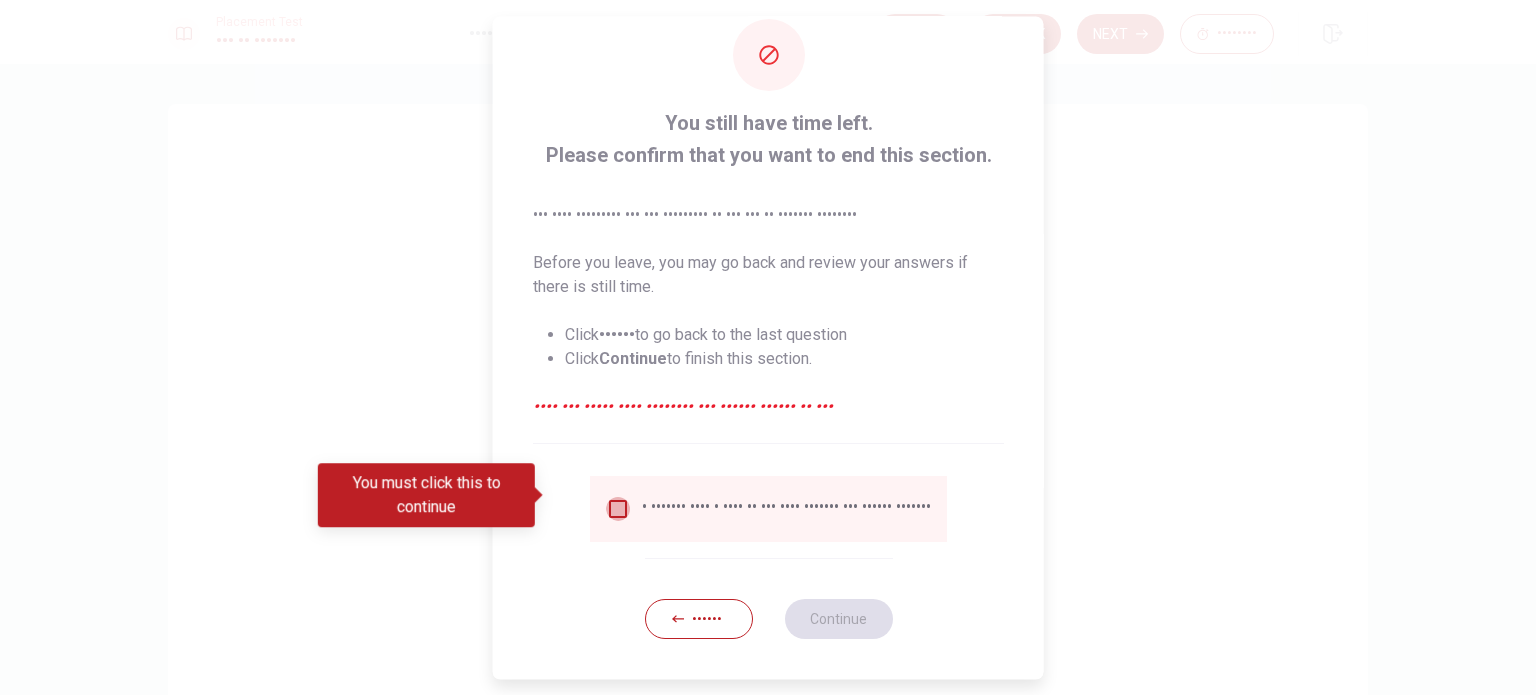 click at bounding box center (618, 509) 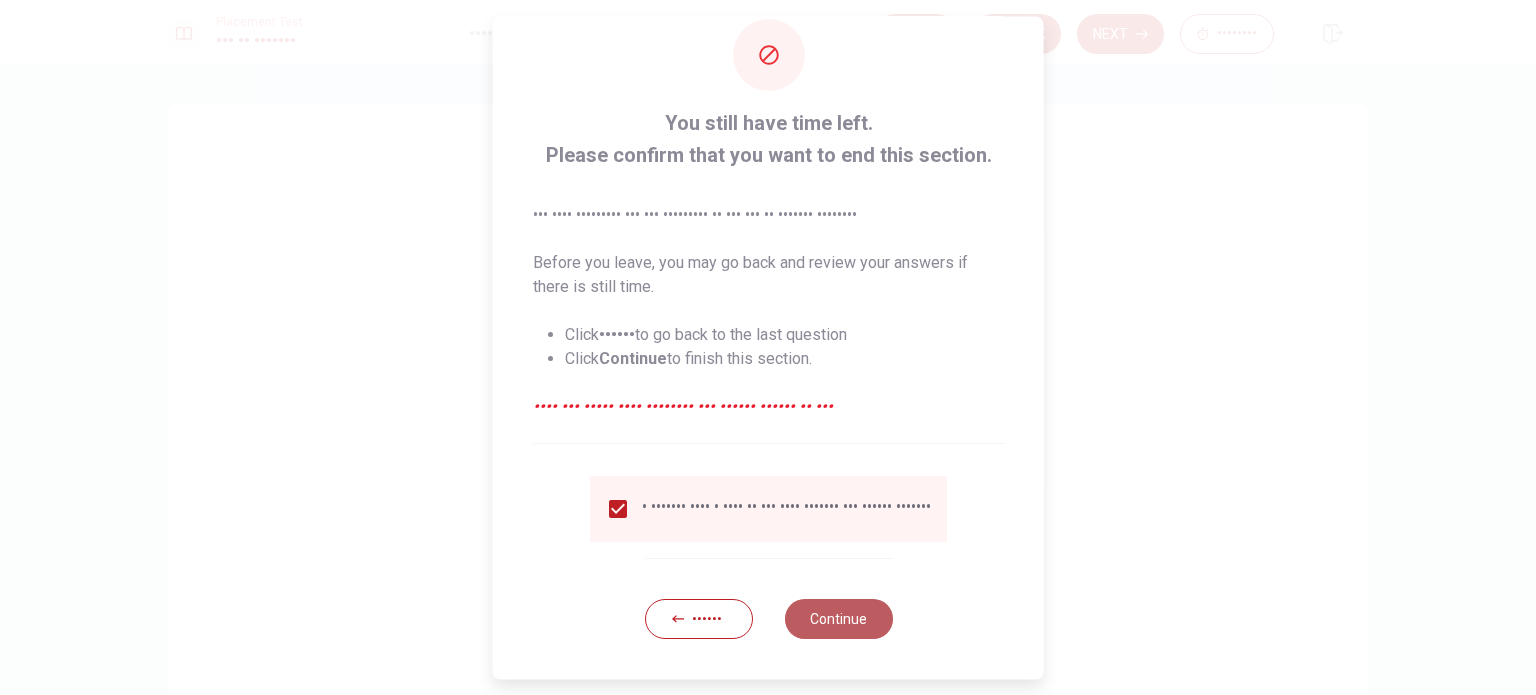 click on "Continue" at bounding box center (838, 619) 